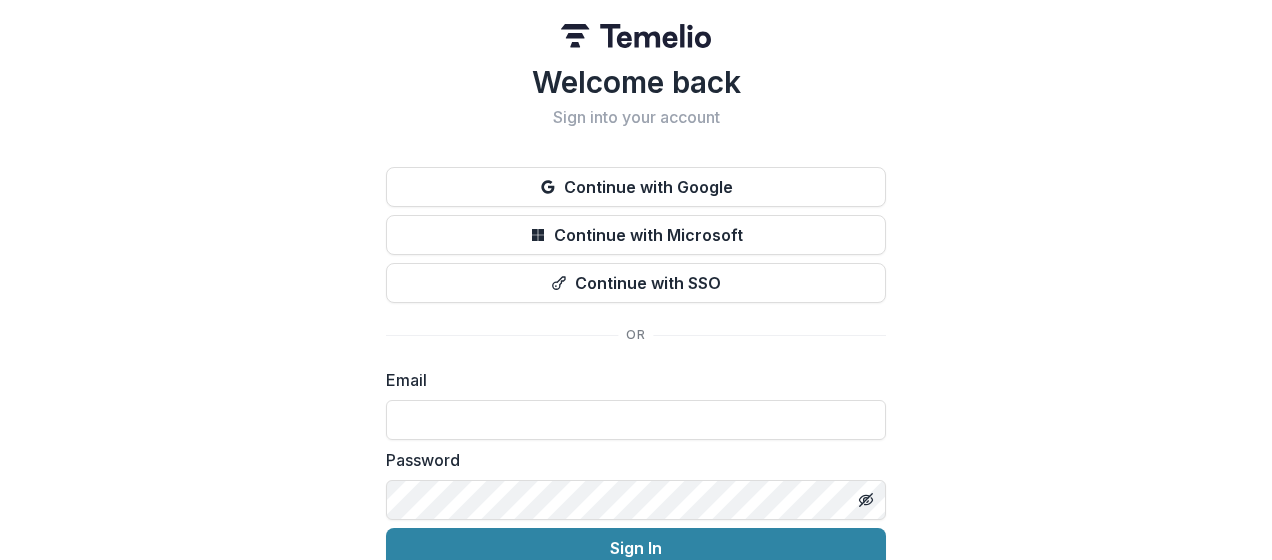 scroll, scrollTop: 0, scrollLeft: 0, axis: both 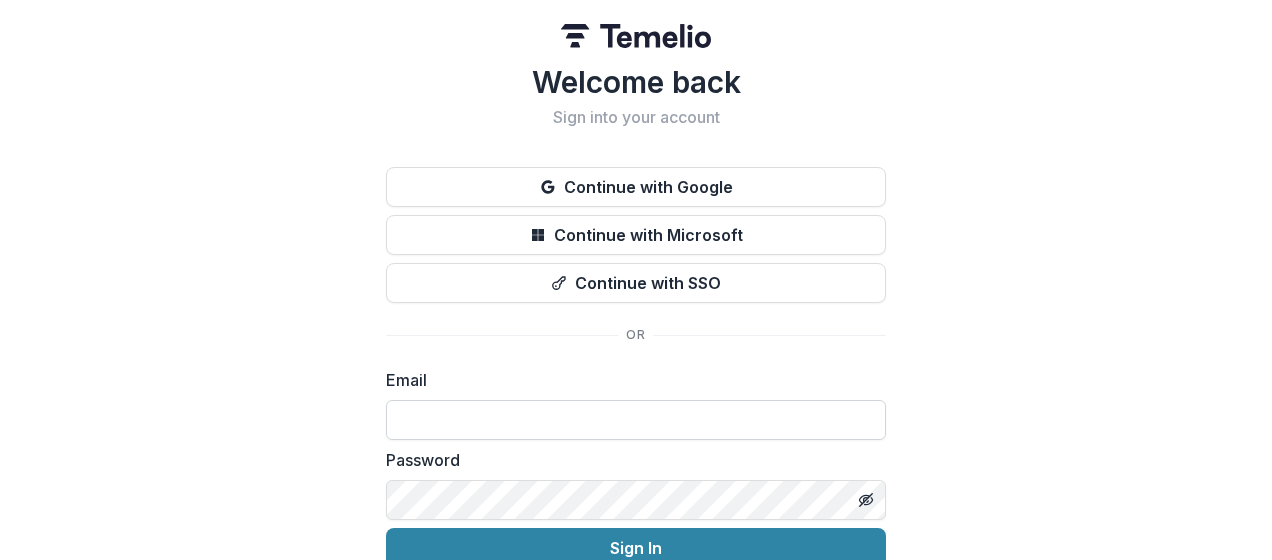 click at bounding box center (636, 420) 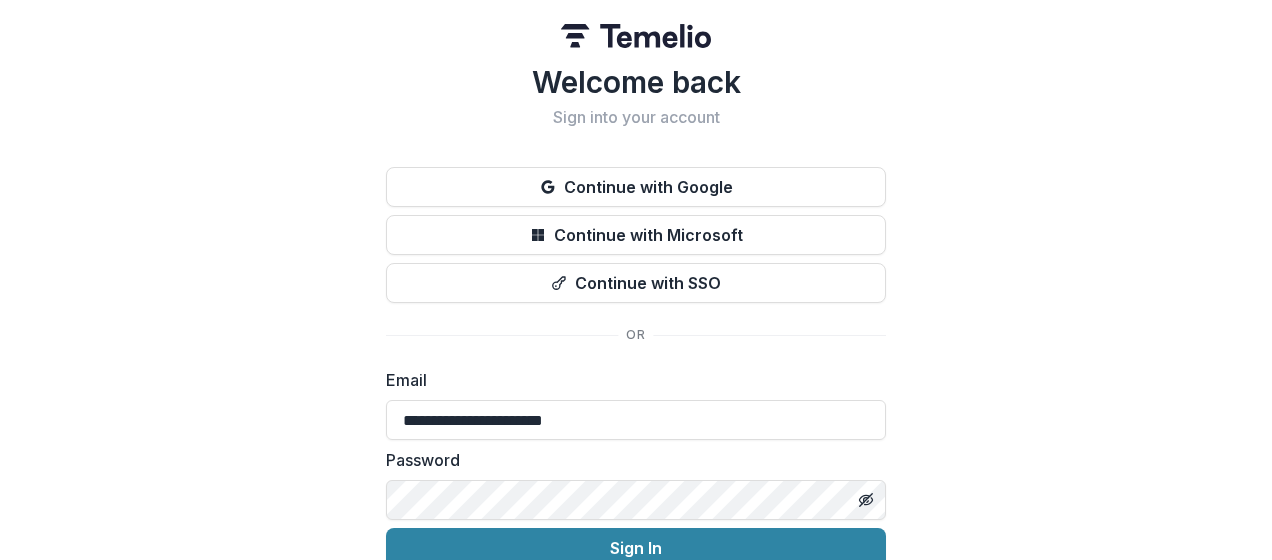 click on "Sign In" at bounding box center (636, 548) 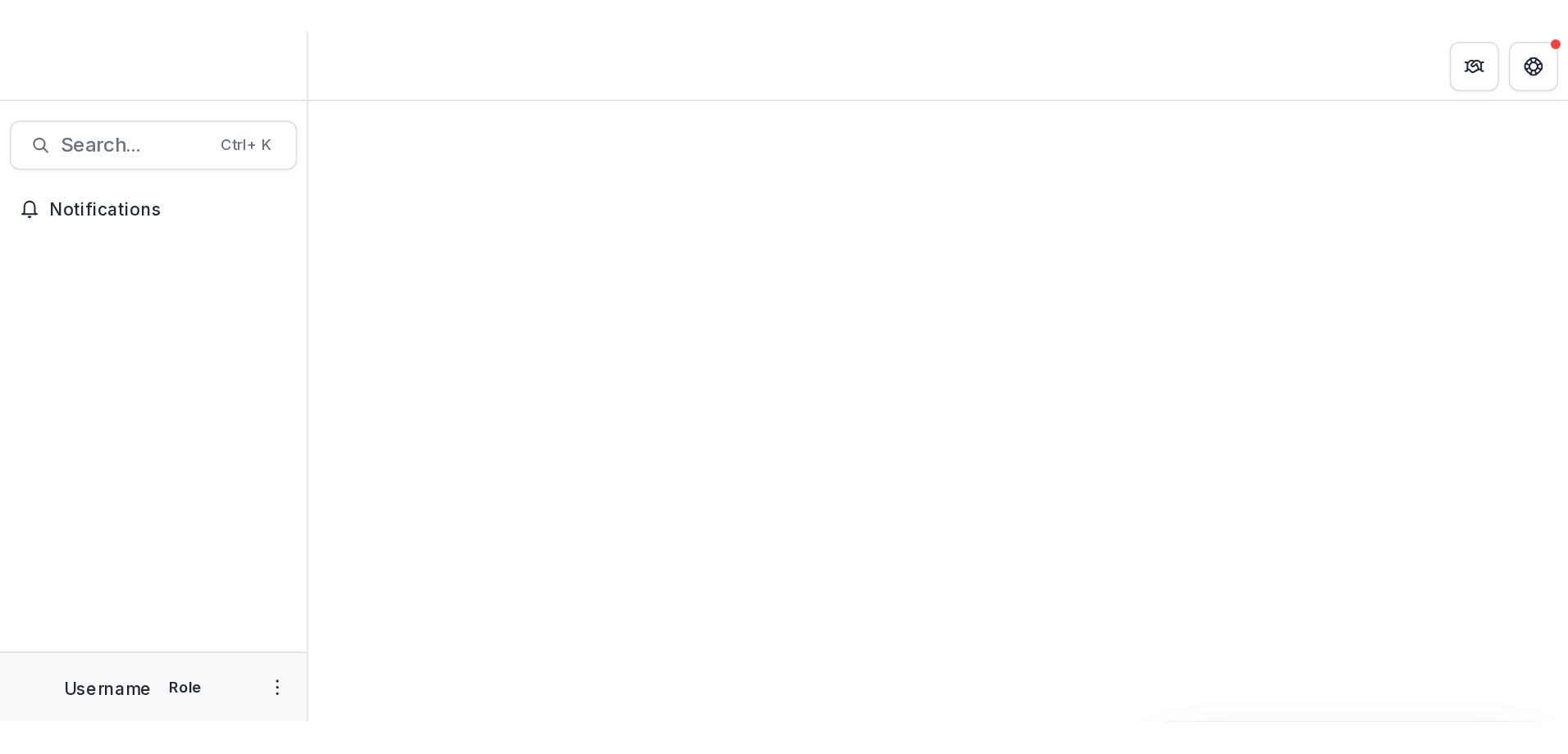 scroll, scrollTop: 0, scrollLeft: 0, axis: both 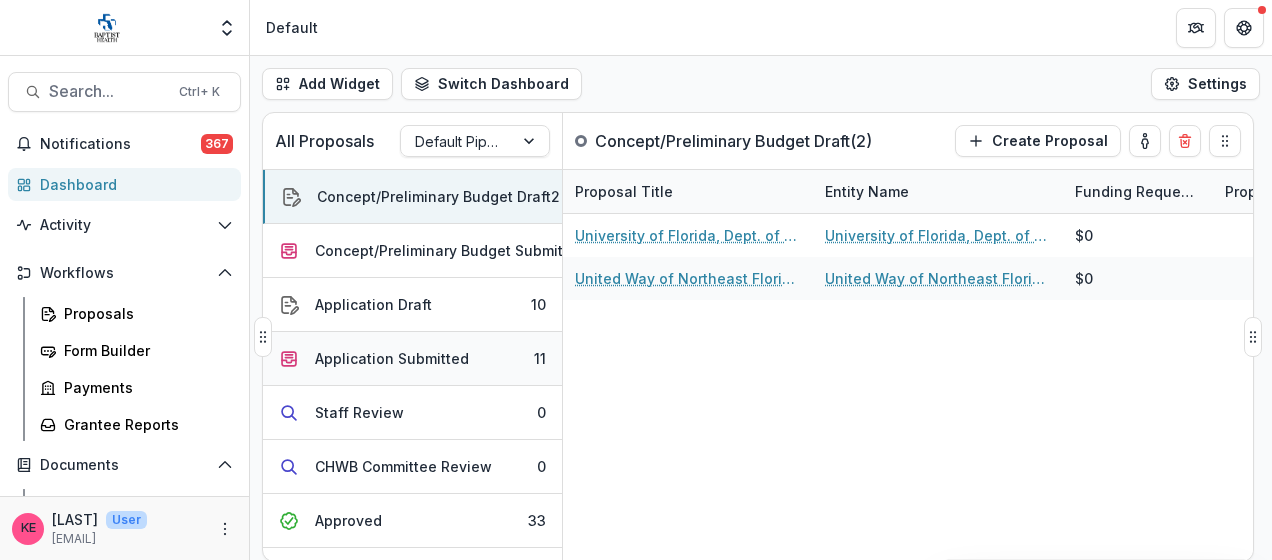 click on "Application Submitted" at bounding box center (392, 358) 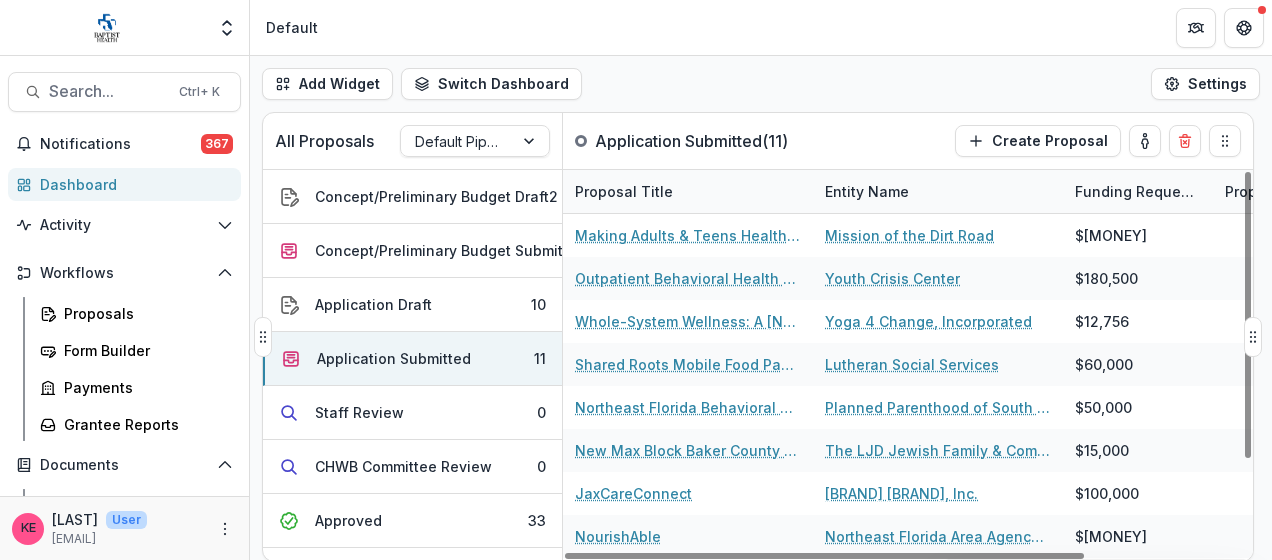 click on "Entity Name" at bounding box center [867, 191] 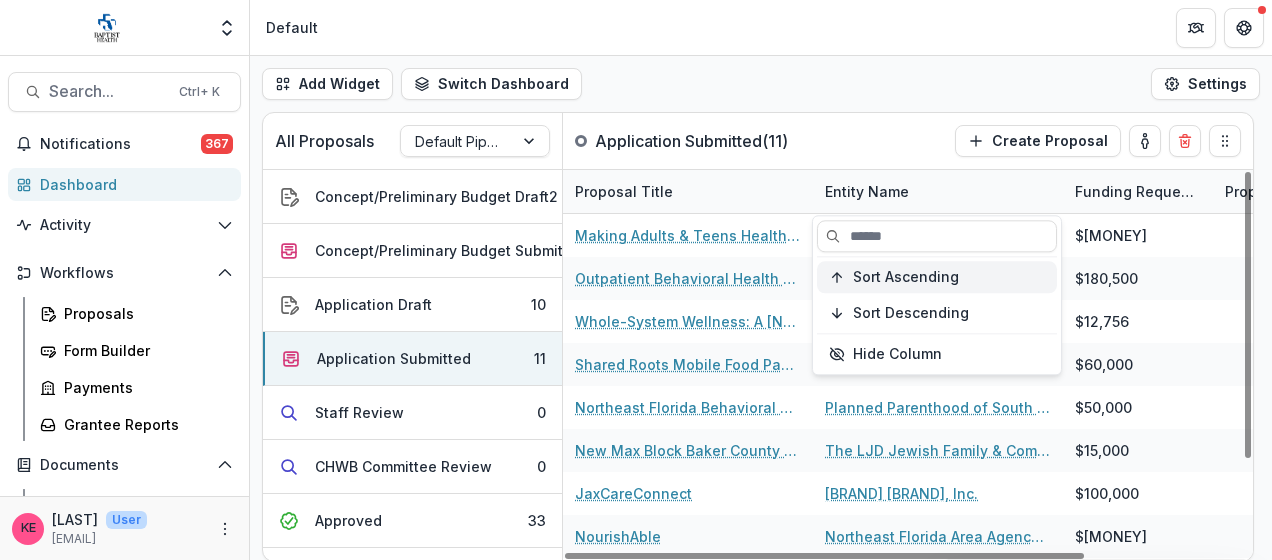 click on "Sort Ascending" at bounding box center [937, 277] 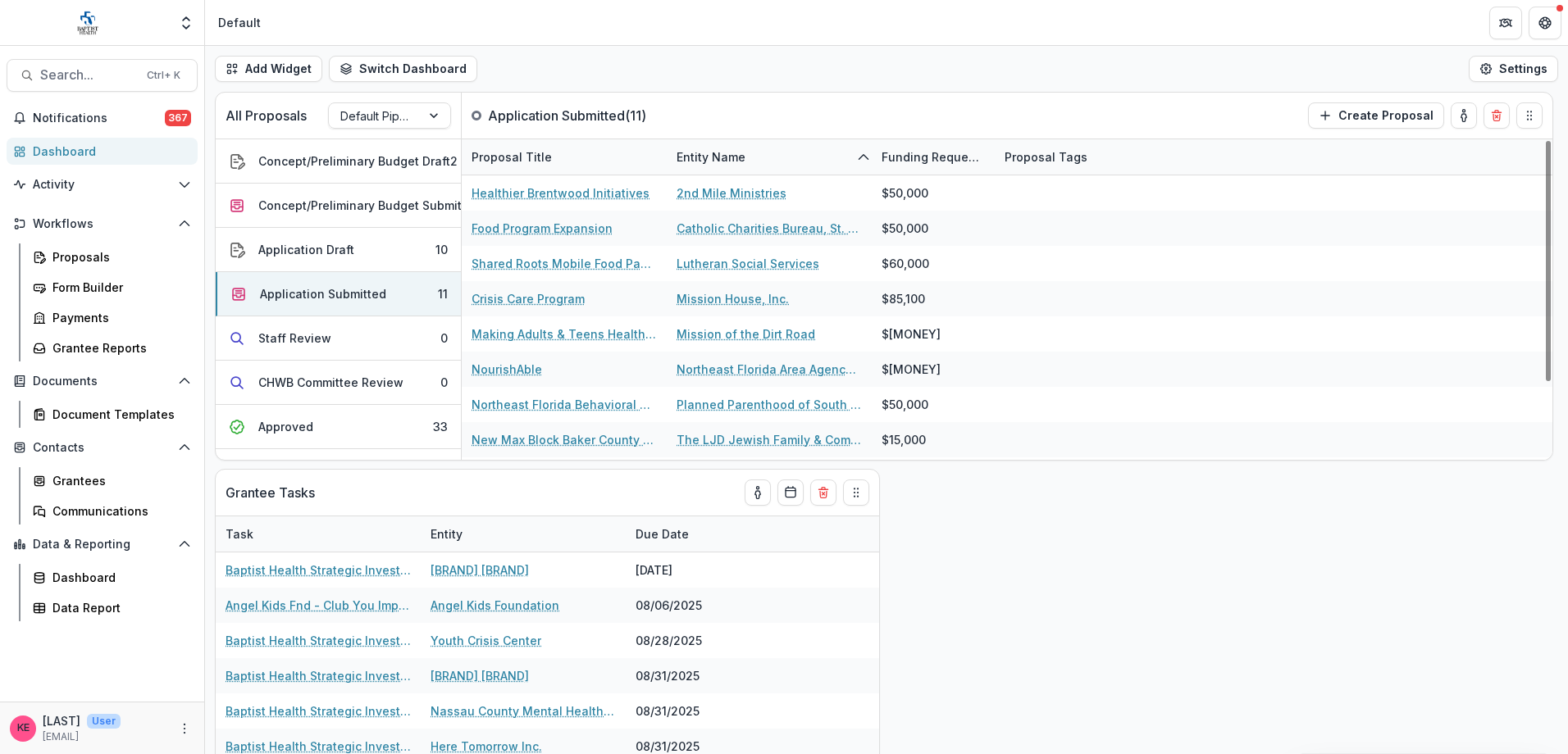 click on "Default" at bounding box center [887, 22] 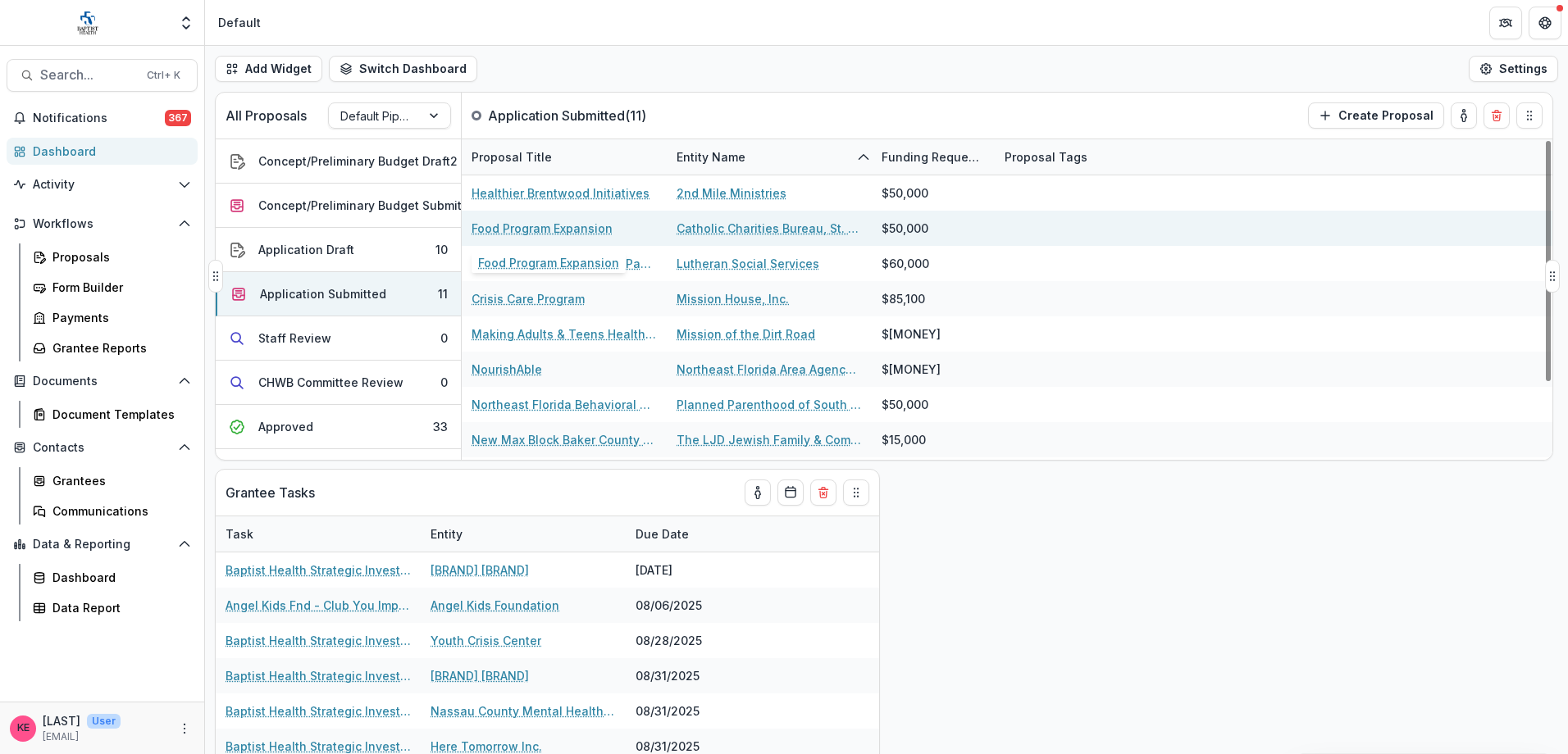 click on "Food Program Expansion" at bounding box center (542, 228) 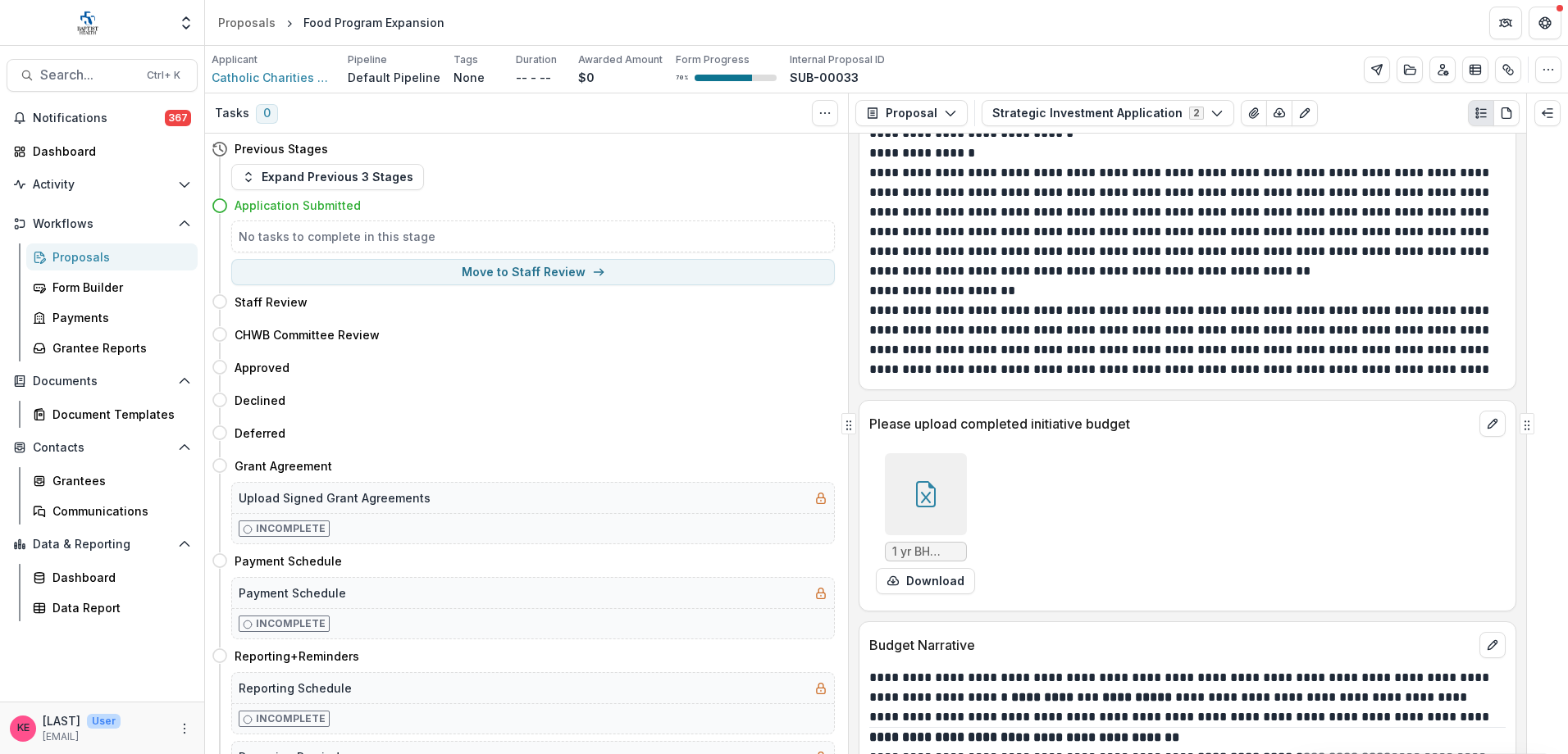 scroll, scrollTop: 9261, scrollLeft: 0, axis: vertical 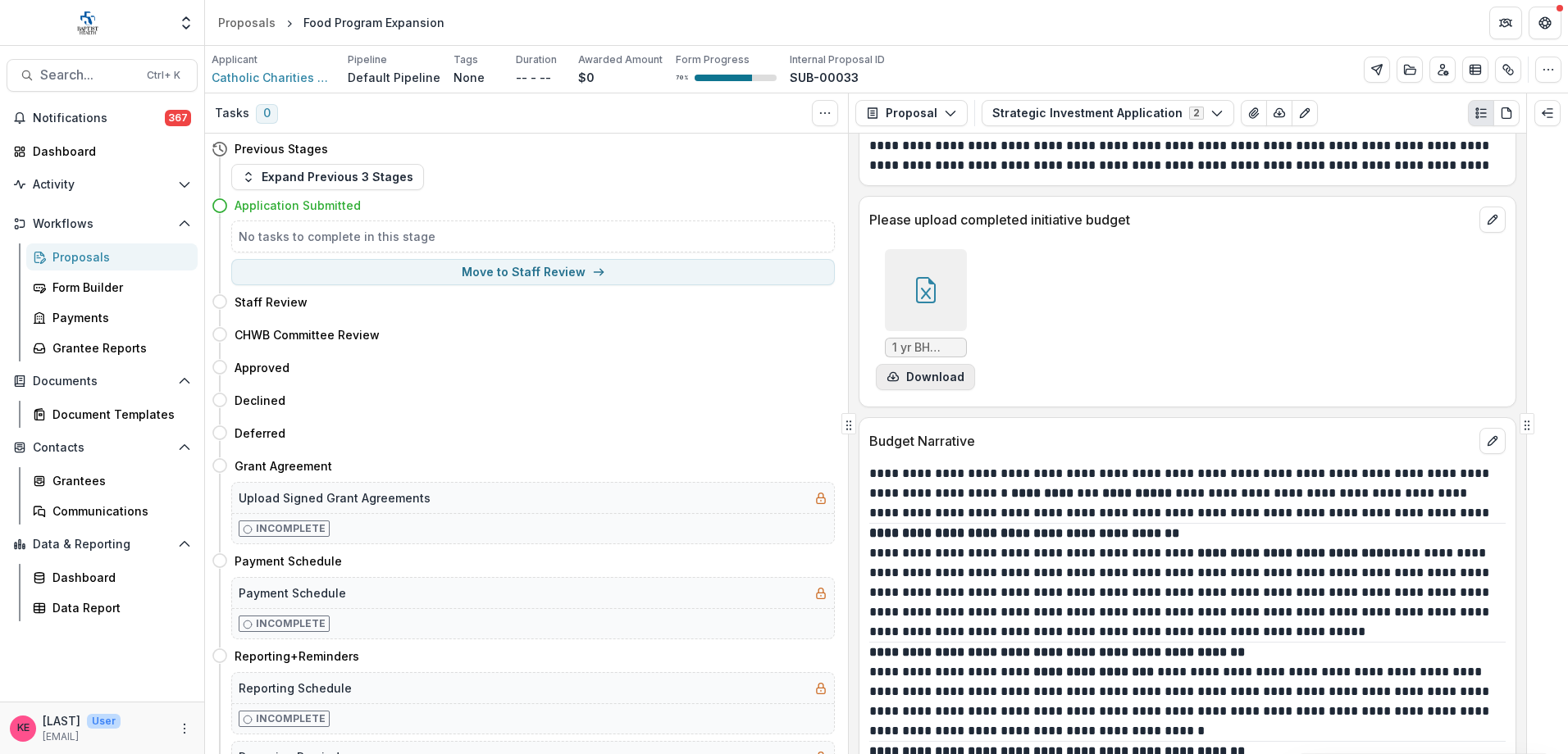 click on "Download" at bounding box center (925, 377) 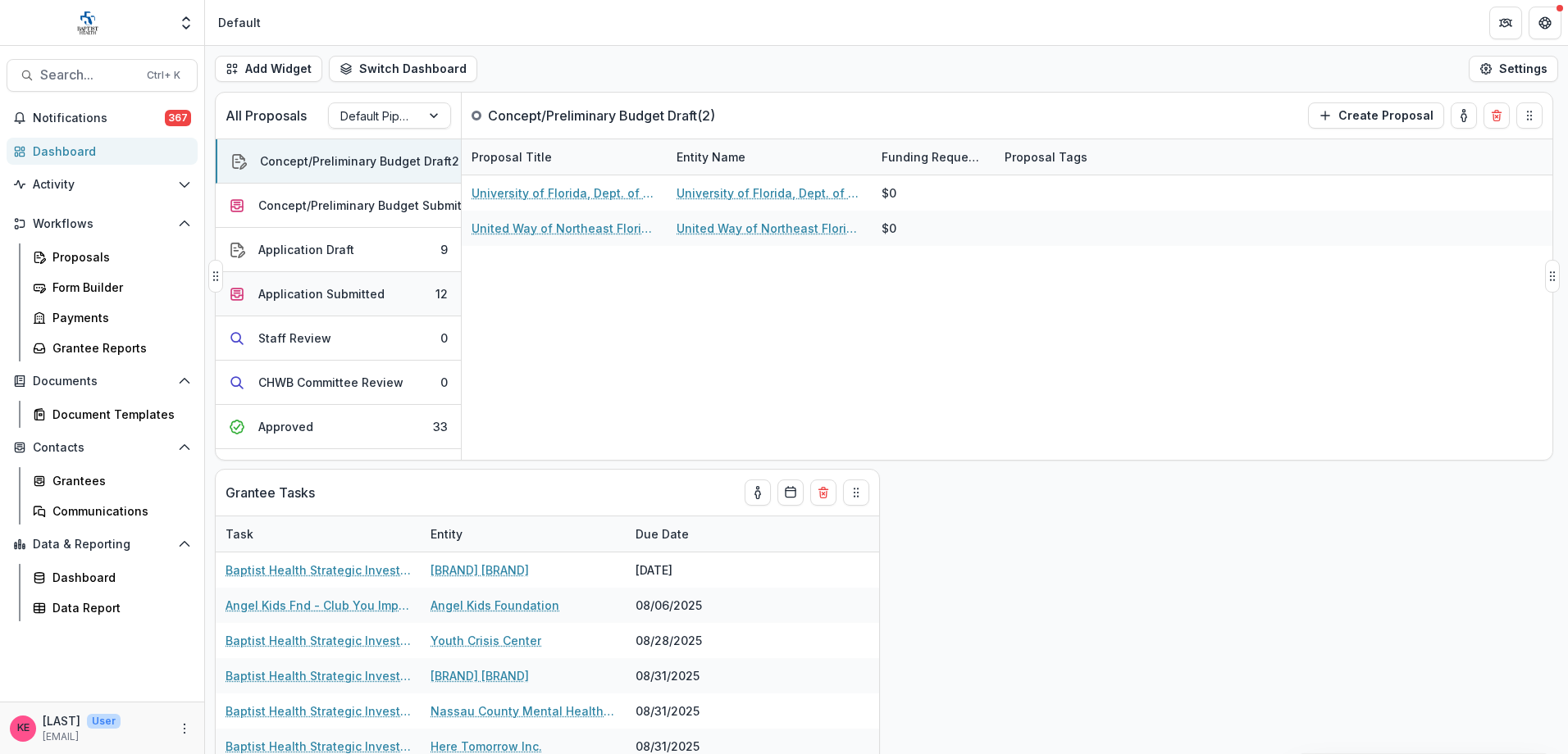 click on "Application Submitted" at bounding box center [321, 293] 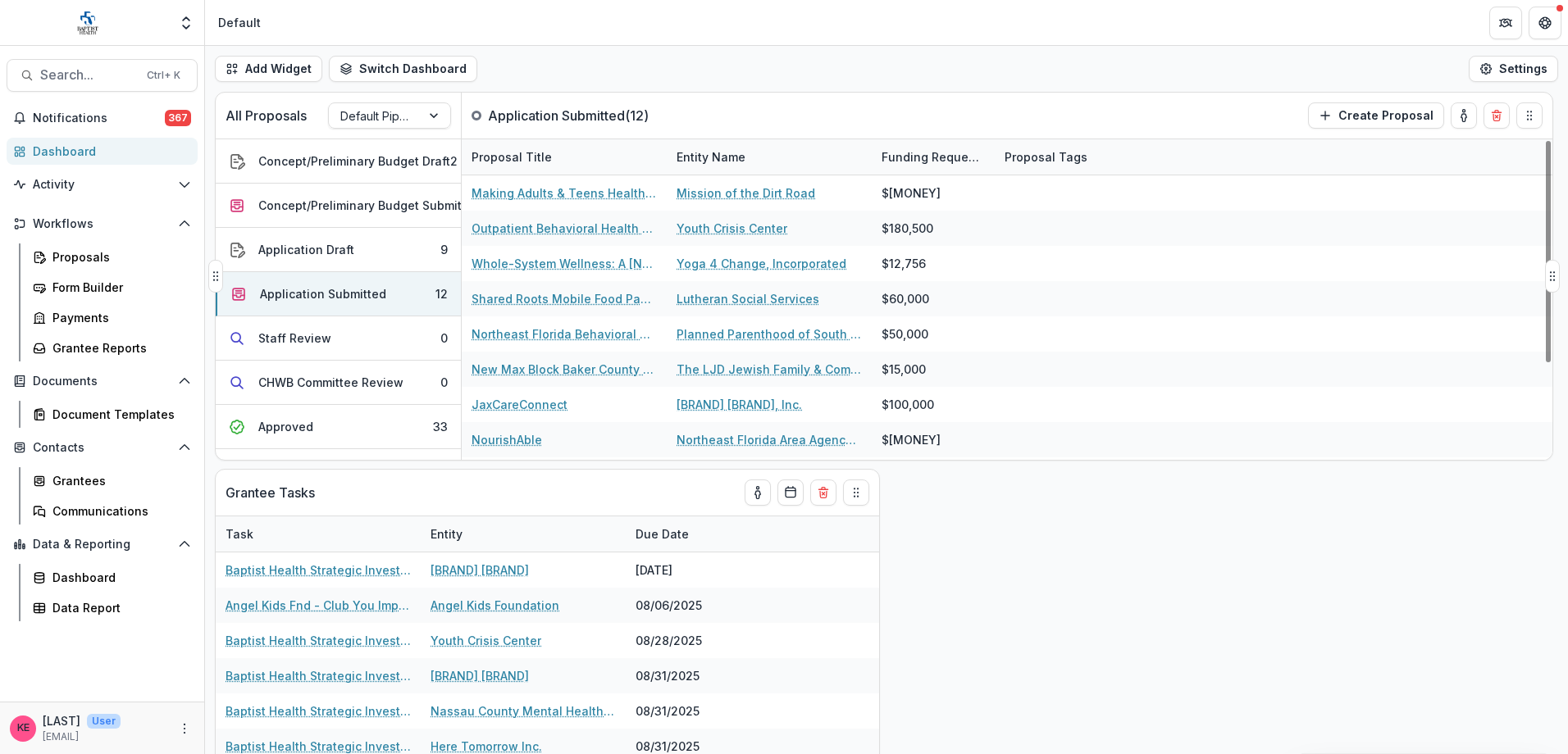 click on "Entity Name" at bounding box center (711, 157) 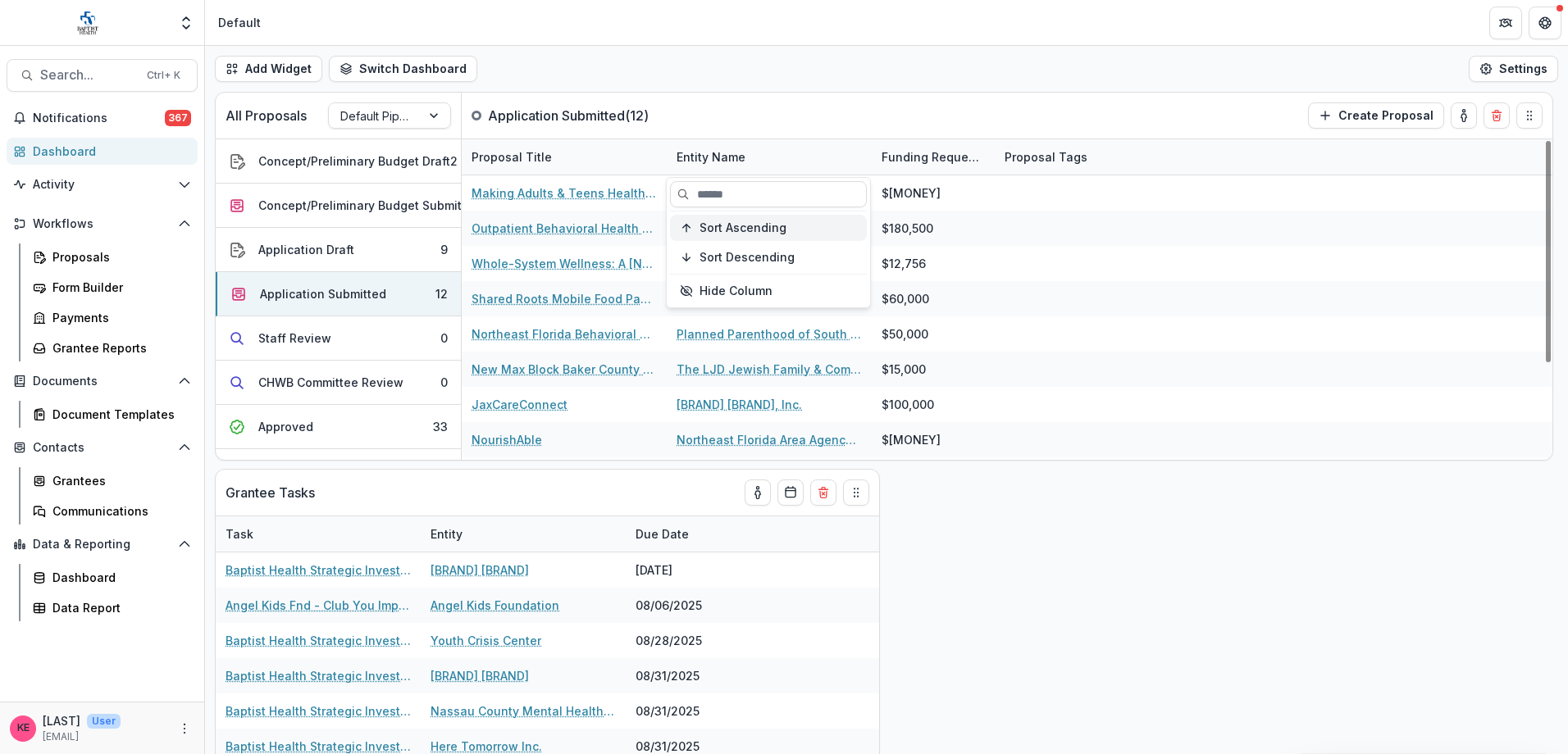 click on "Sort Ascending" at bounding box center [743, 228] 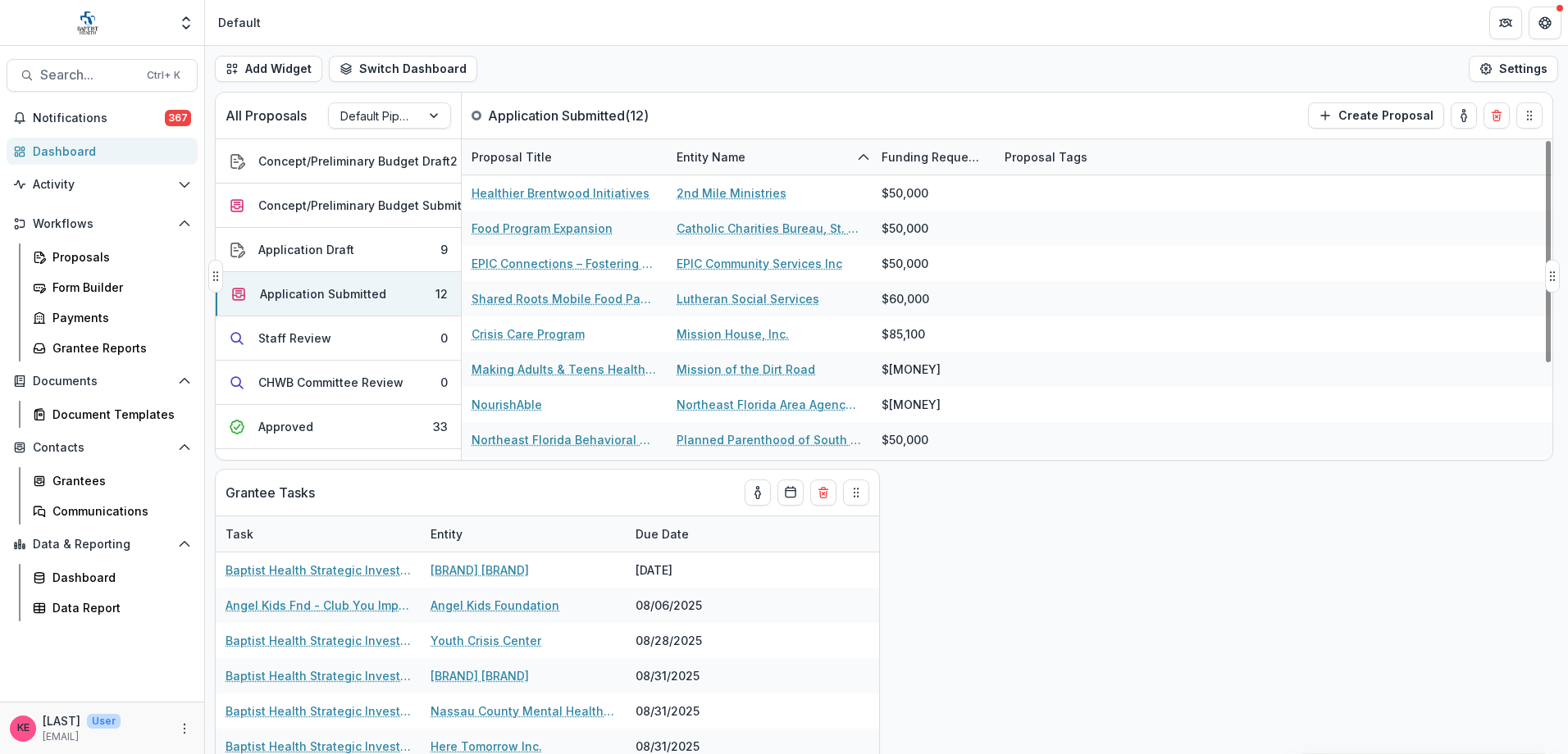 click on "All Proposals Default Pipeline Application Submitted ( 12 ) Create Proposal" at bounding box center (850, 116) 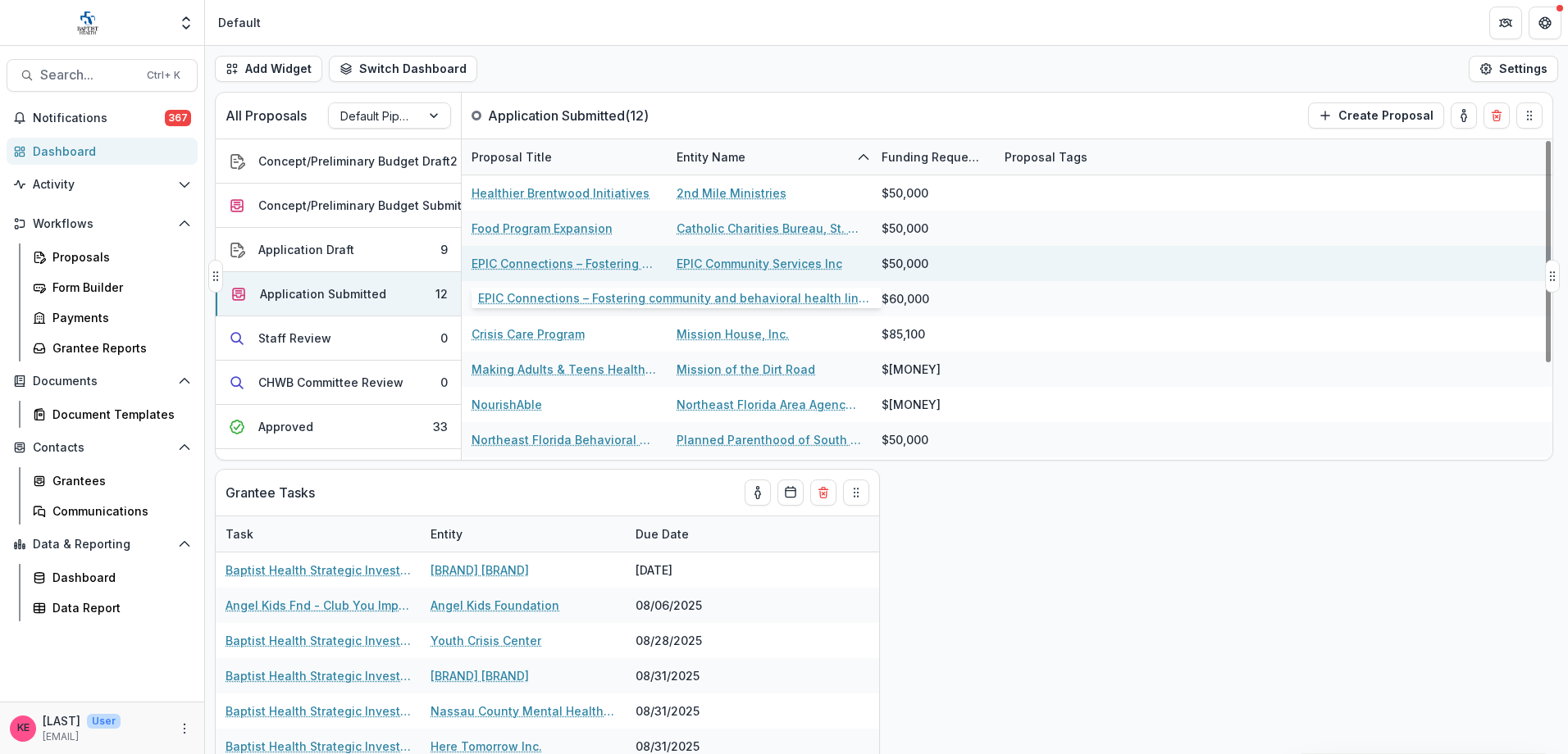 click on "EPIC Connections – Fostering community and behavioral health linkages" at bounding box center (564, 263) 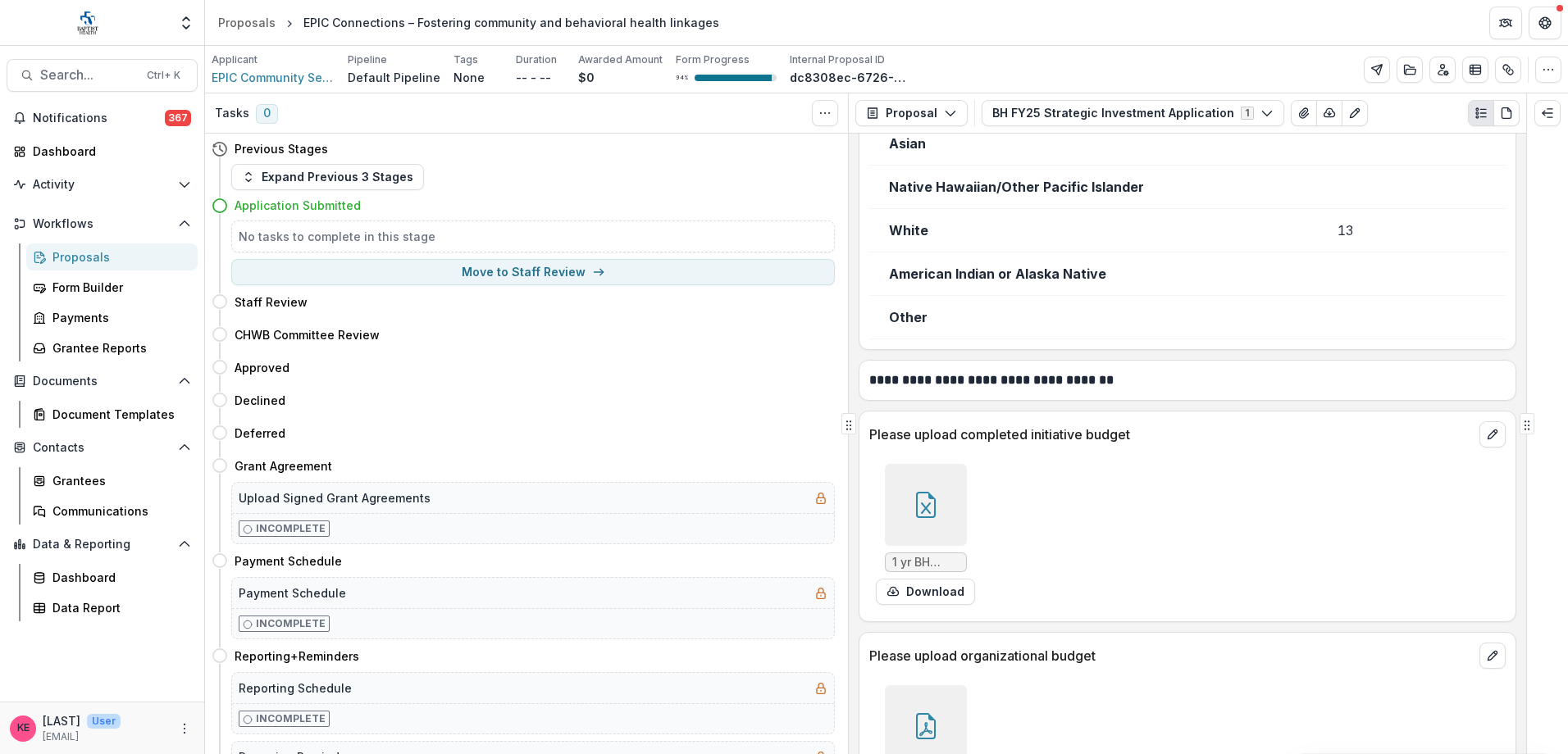 scroll, scrollTop: 9015, scrollLeft: 0, axis: vertical 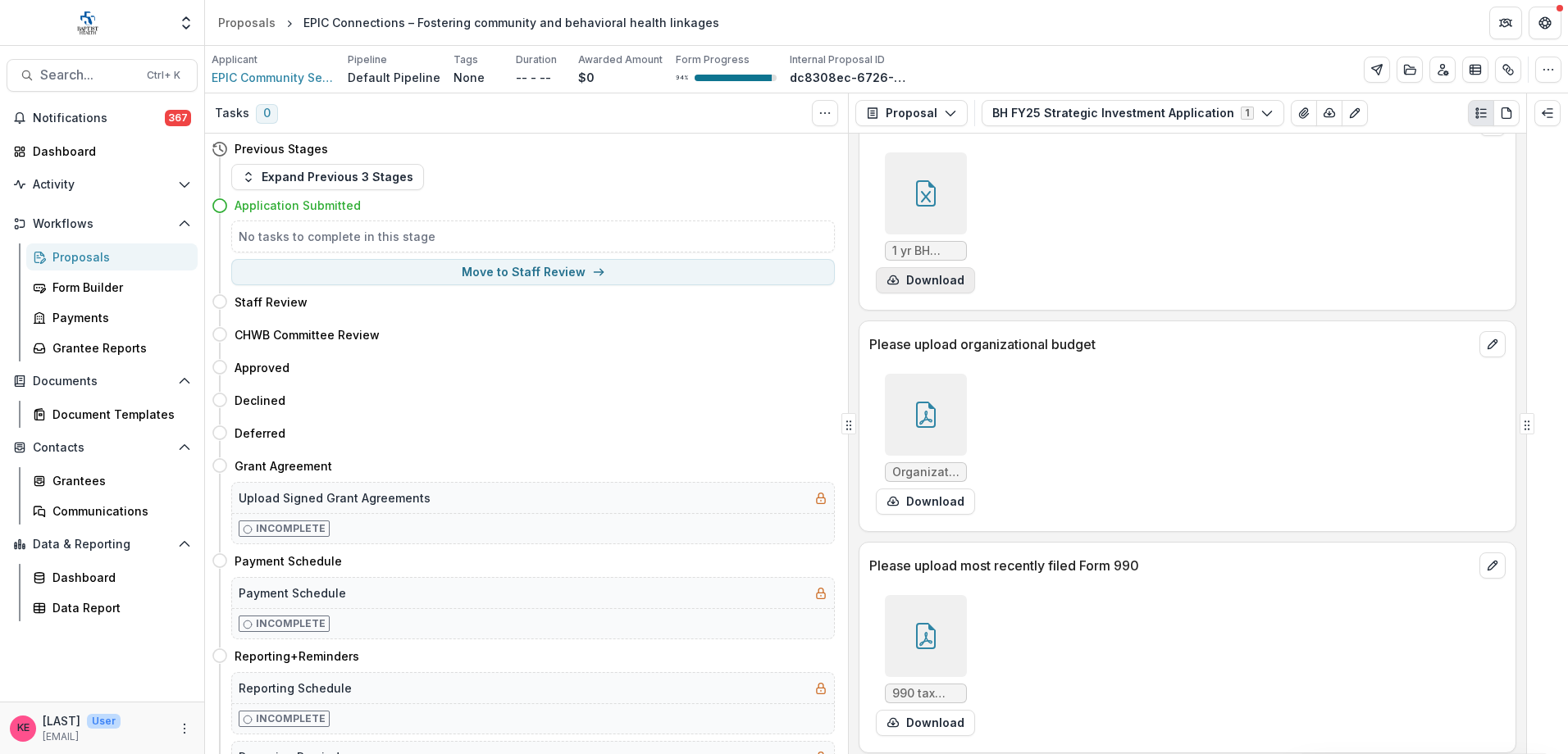 click on "Download" at bounding box center (925, 280) 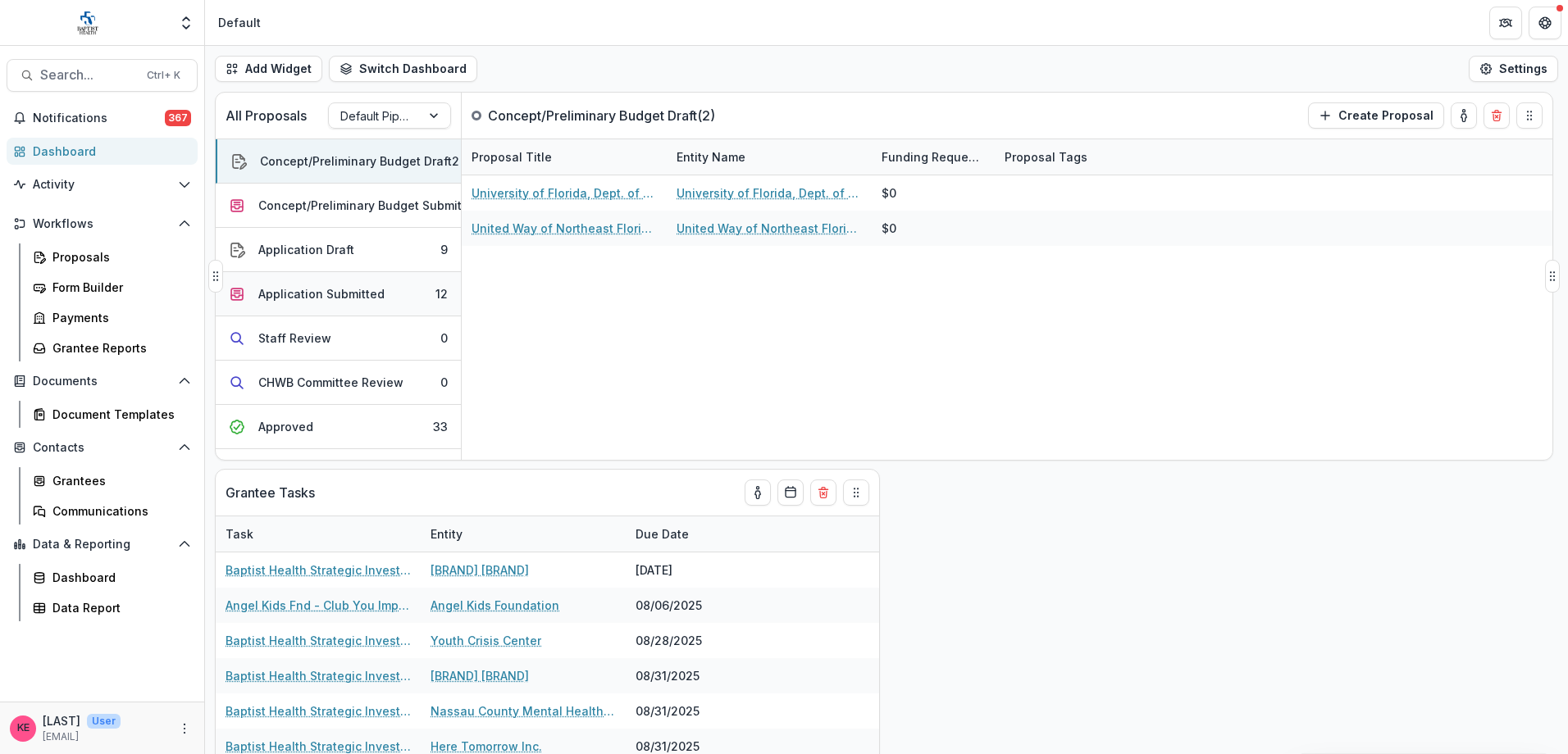 click on "Application Submitted" at bounding box center (321, 293) 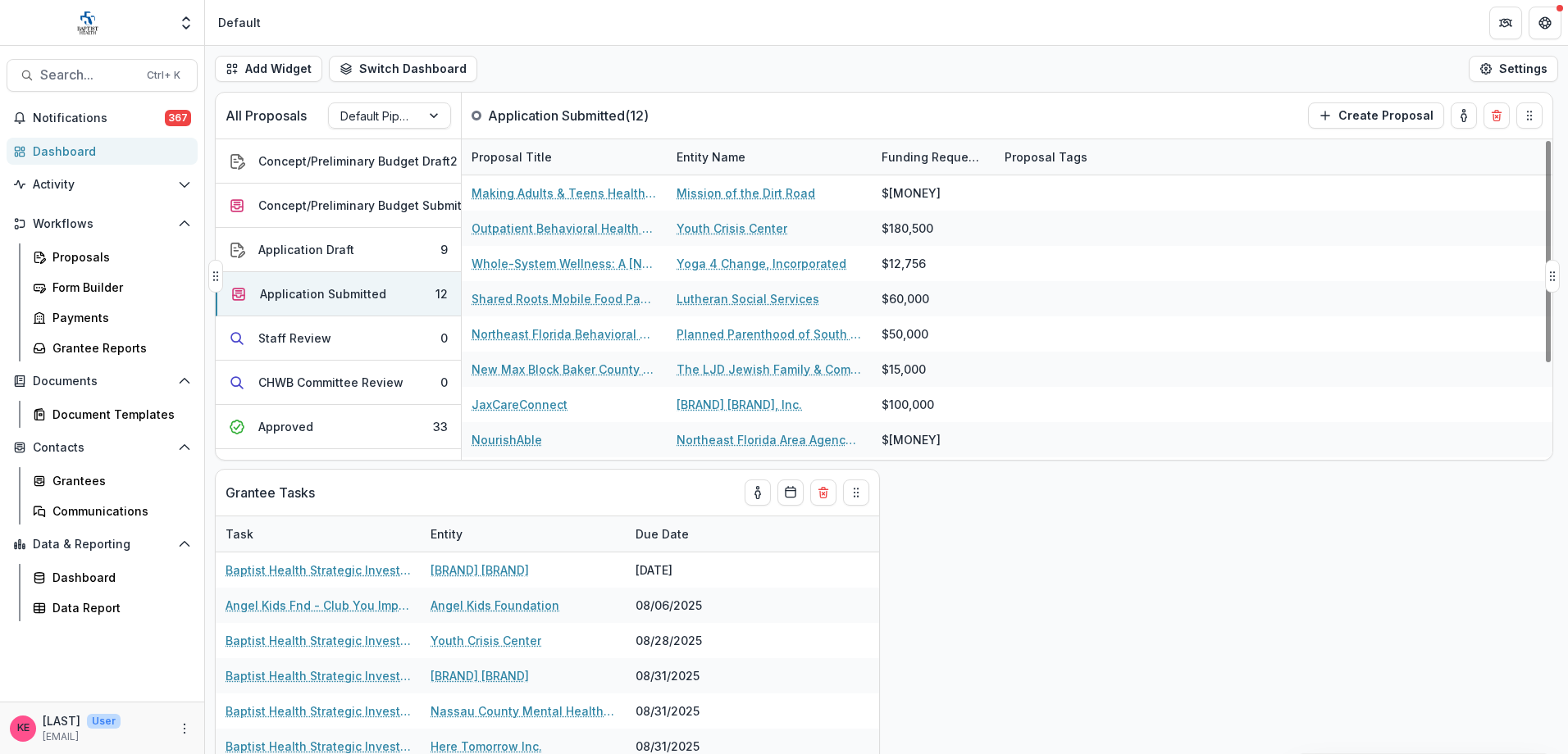 click on "Entity Name" at bounding box center (711, 157) 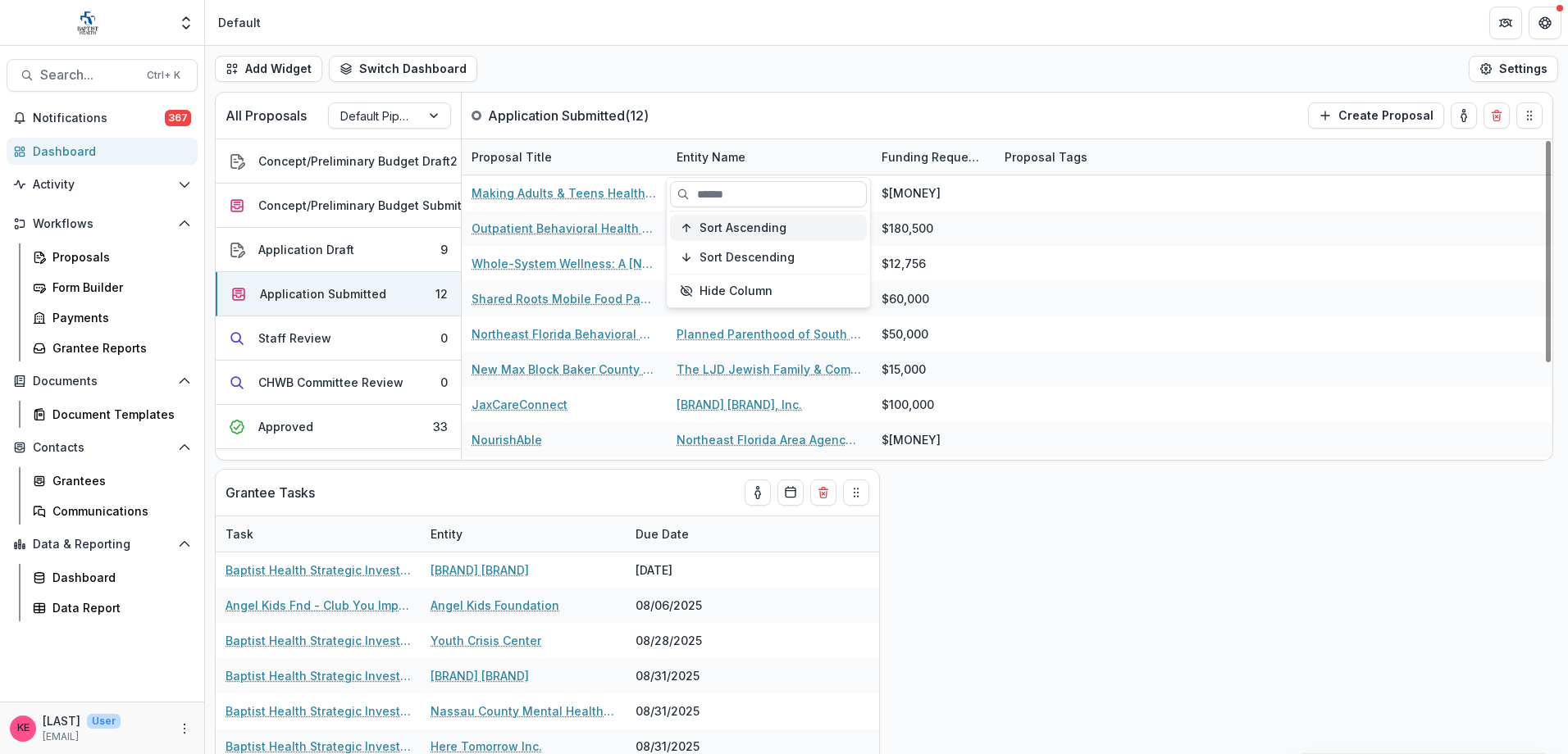 click on "Sort Ascending" at bounding box center (743, 228) 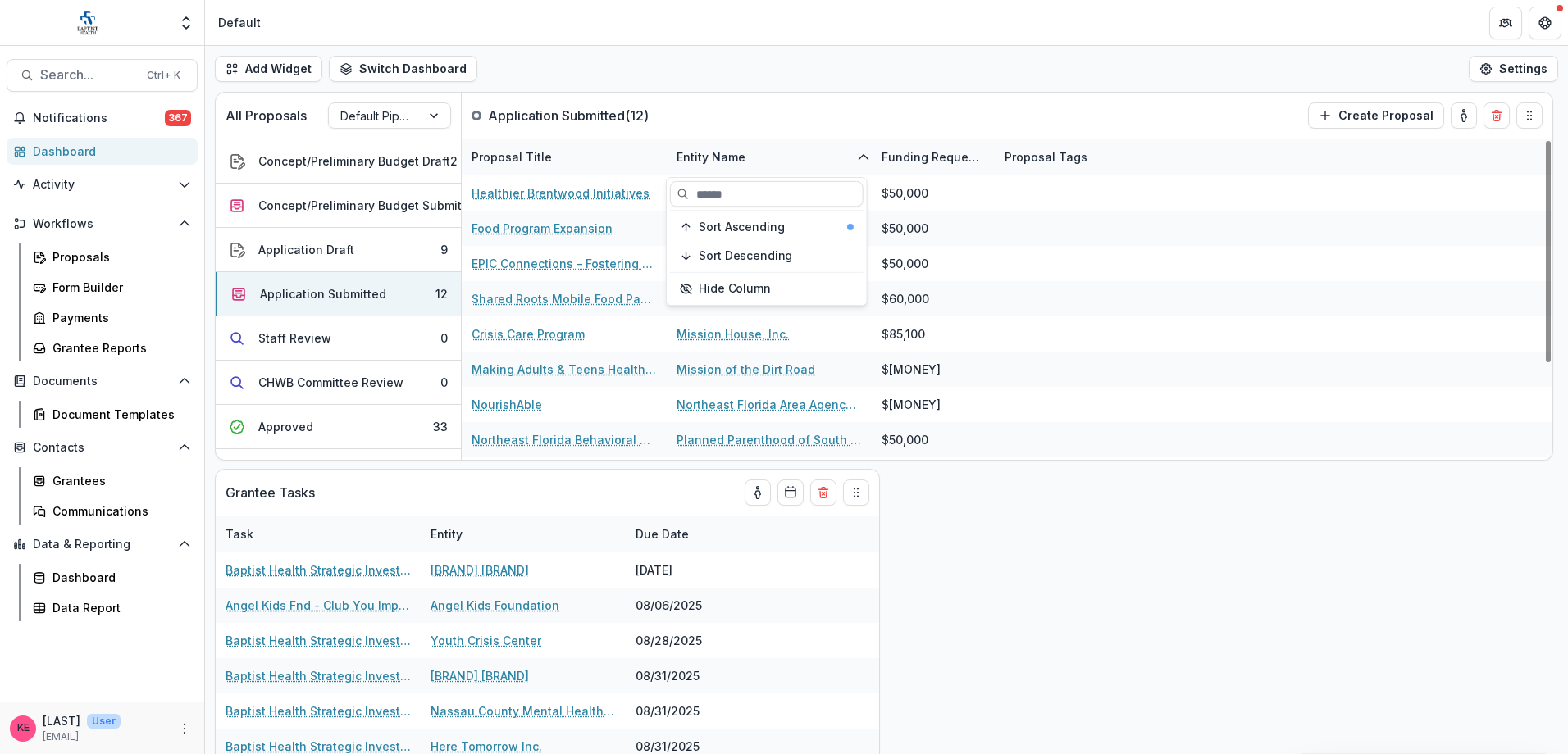 click on "Add Widget Switch Dashboard Default New Dashboard Settings" at bounding box center (887, 69) 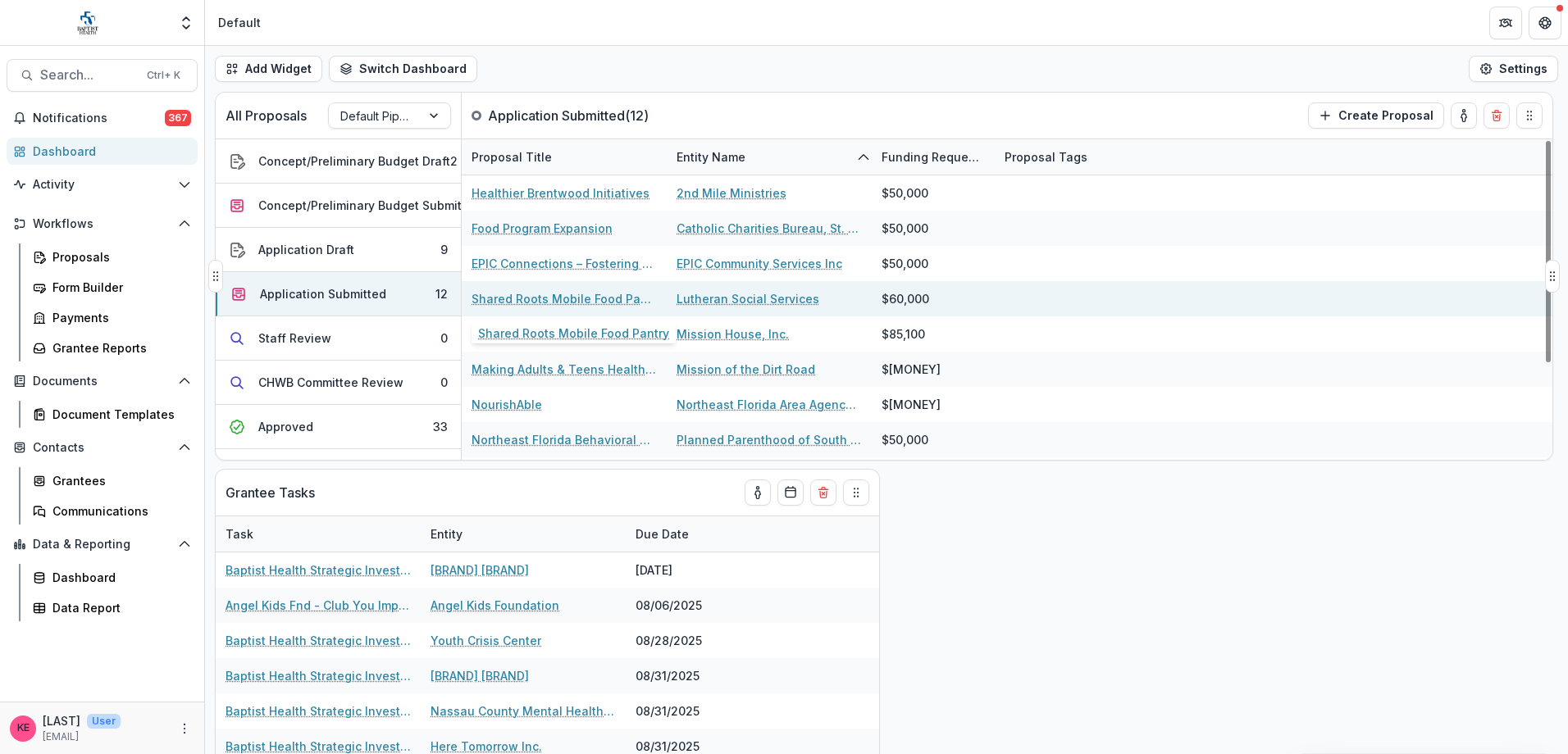click on "Shared Roots Mobile Food Pantry" at bounding box center [564, 298] 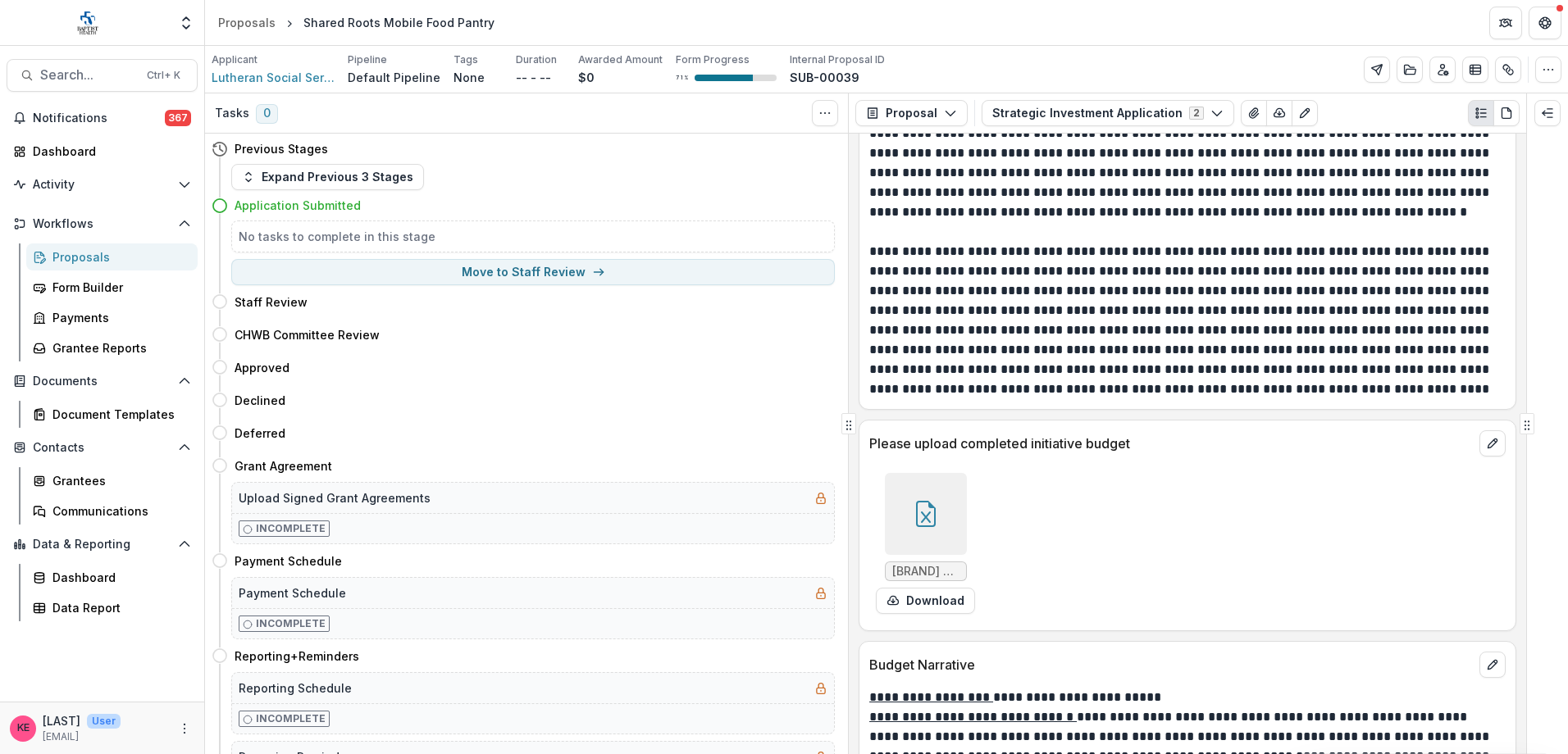 scroll, scrollTop: 9425, scrollLeft: 0, axis: vertical 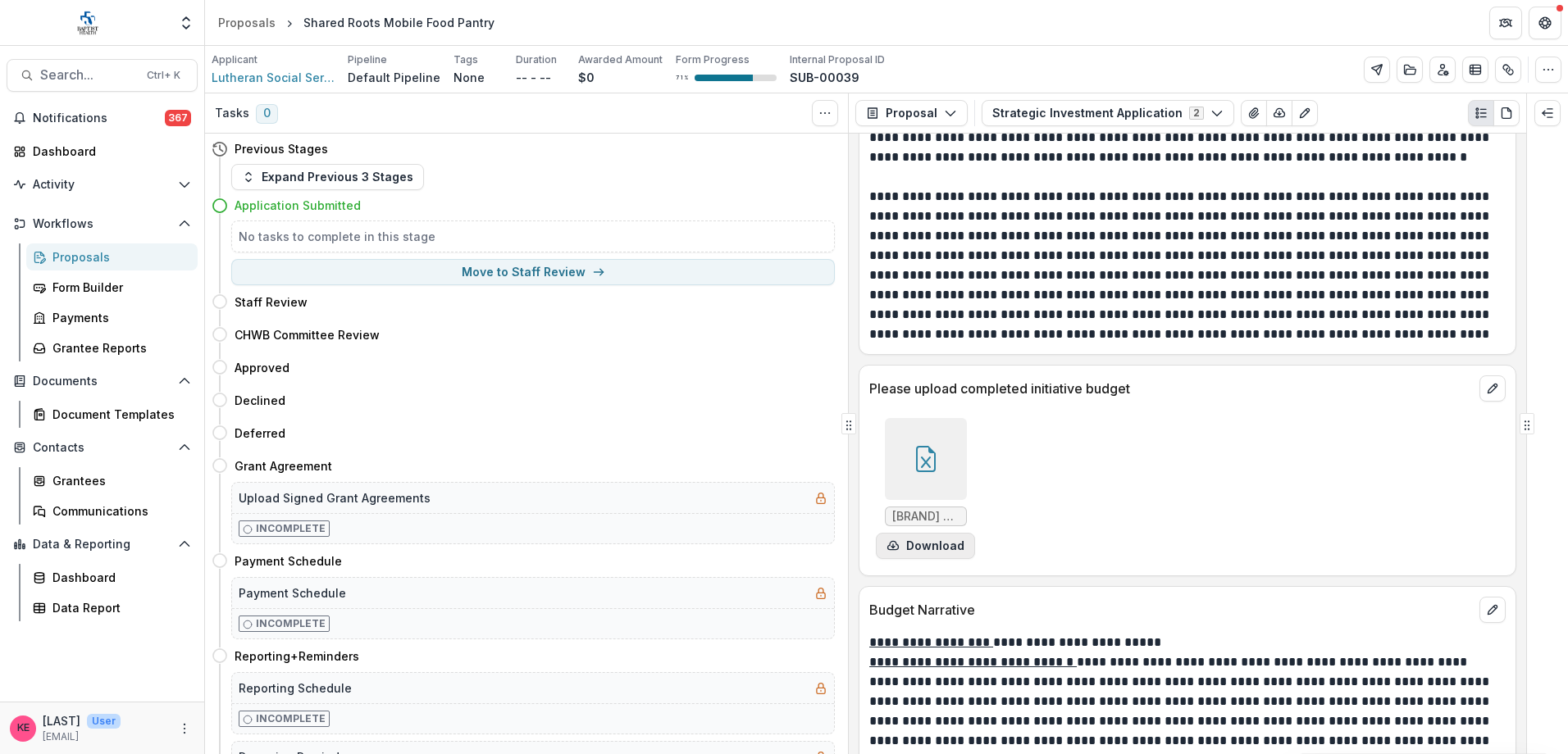 click on "Download" at bounding box center (925, 546) 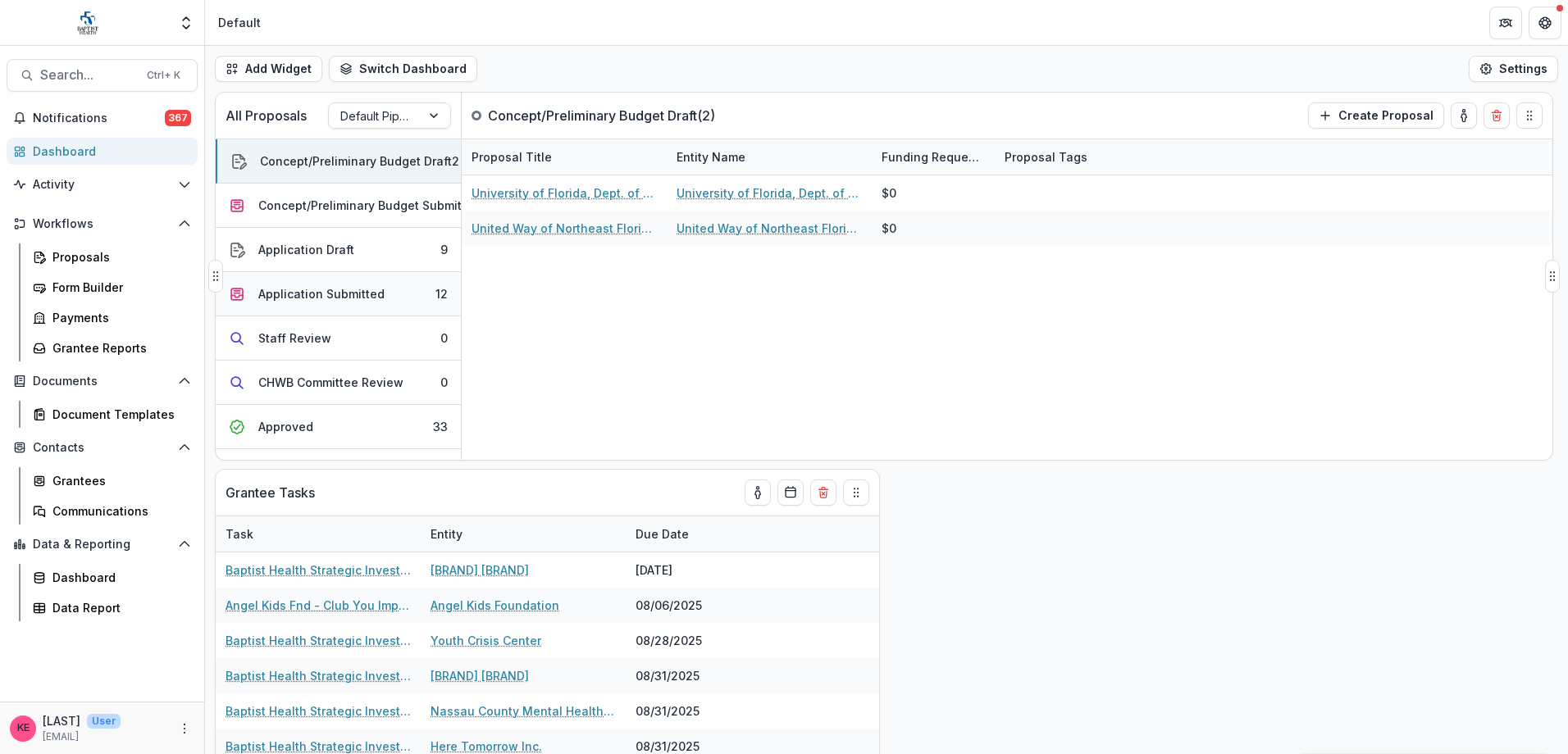 click on "Application Submitted" at bounding box center [321, 293] 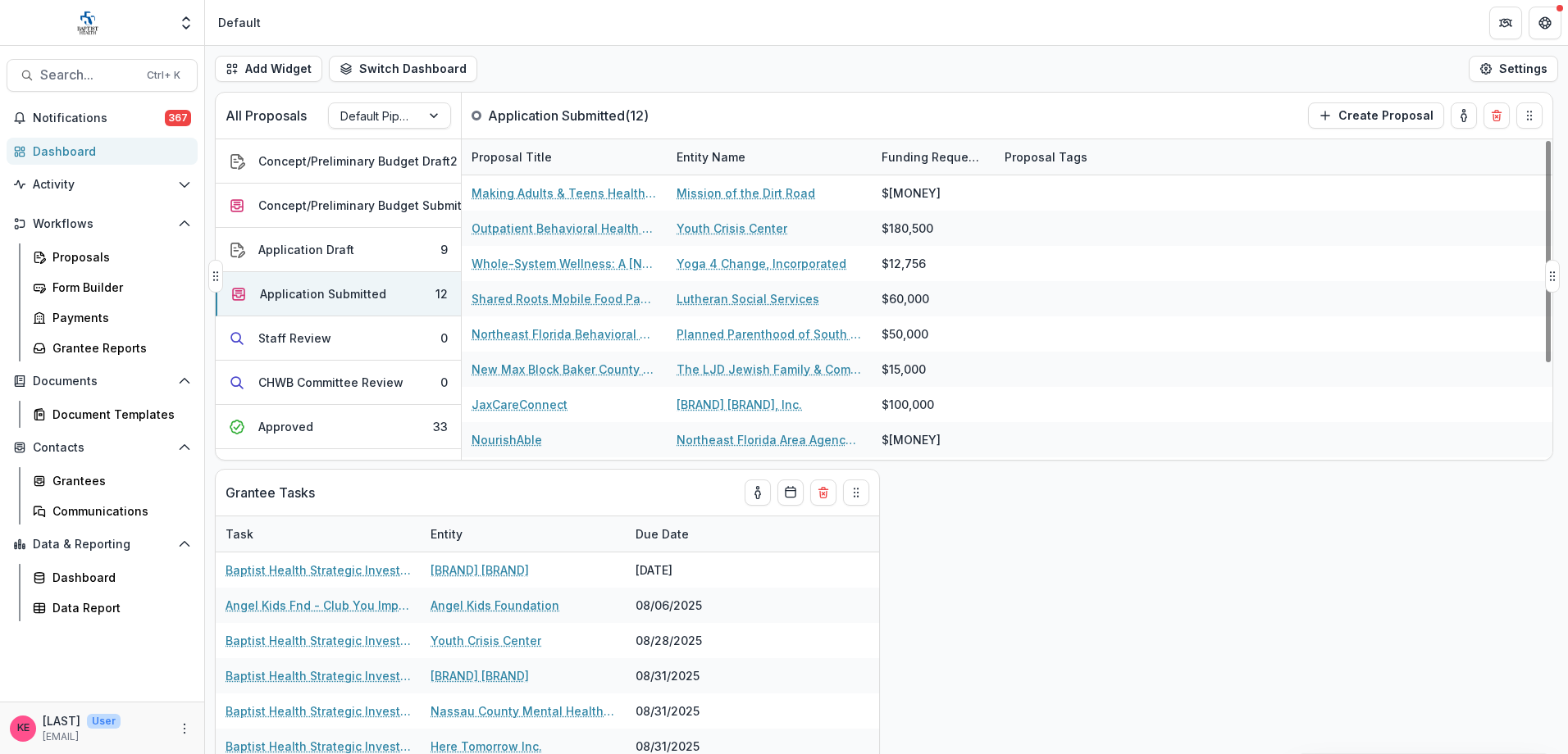 click on "Entity Name" at bounding box center [711, 157] 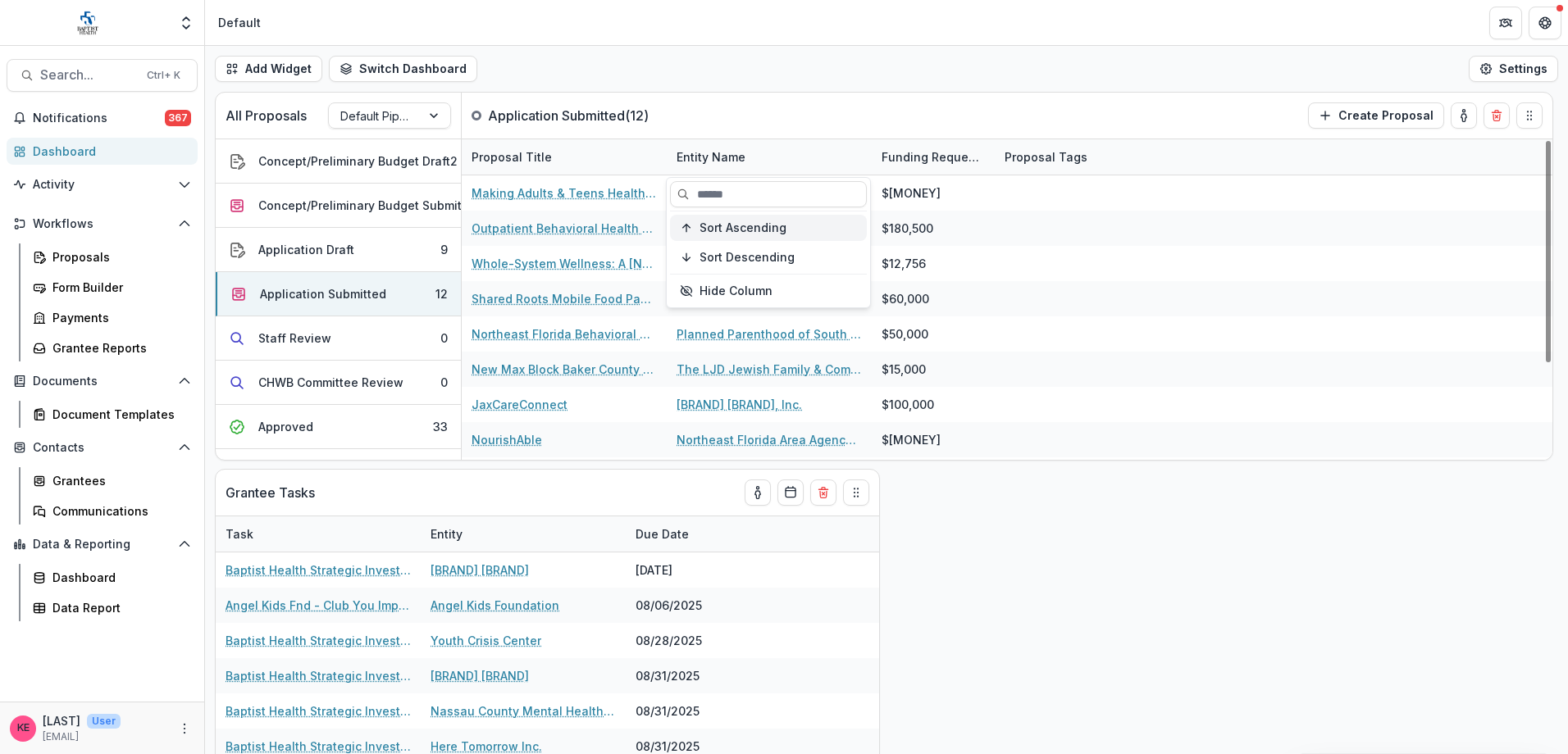 click on "Sort Ascending" at bounding box center [743, 228] 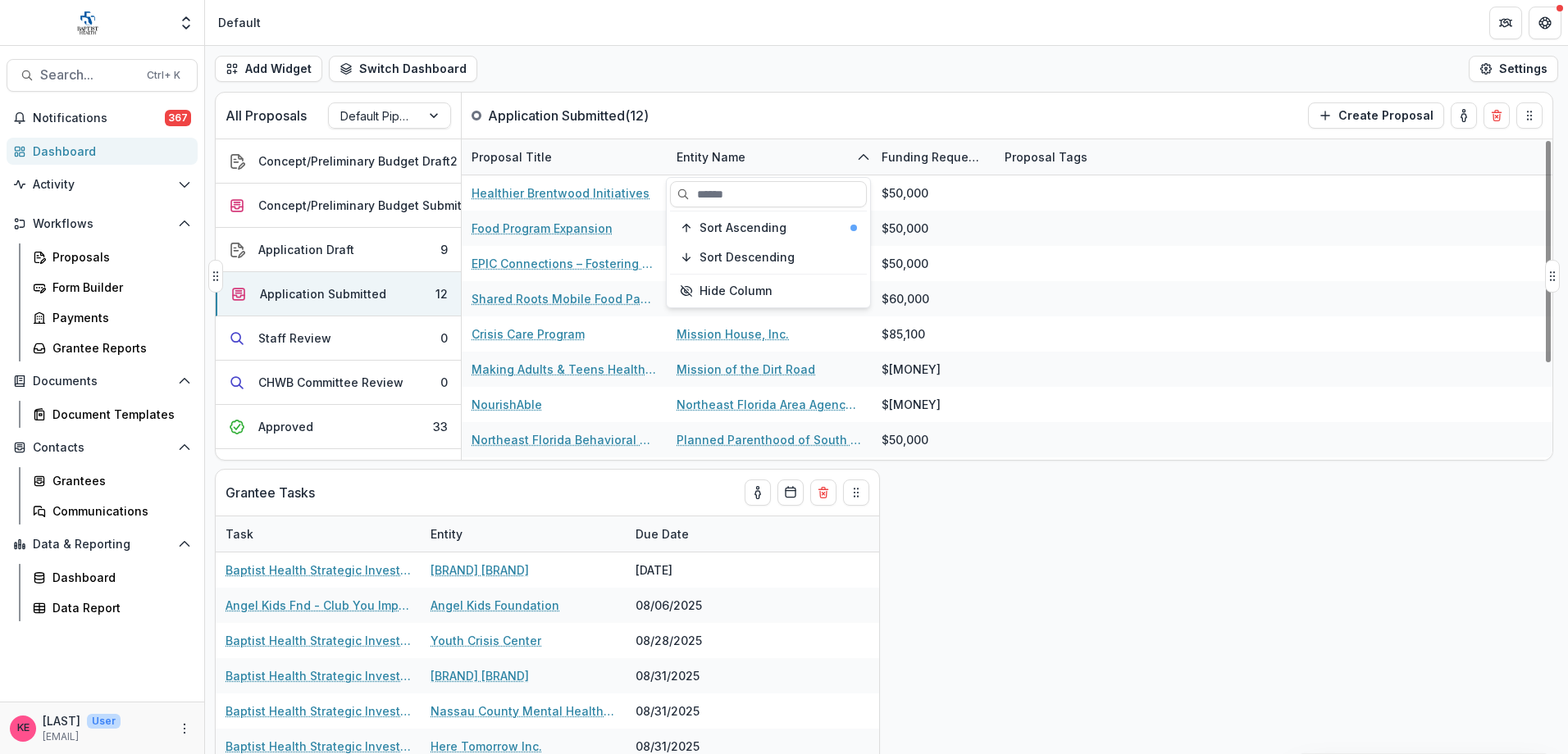 click on "Entity Name" at bounding box center (769, 157) 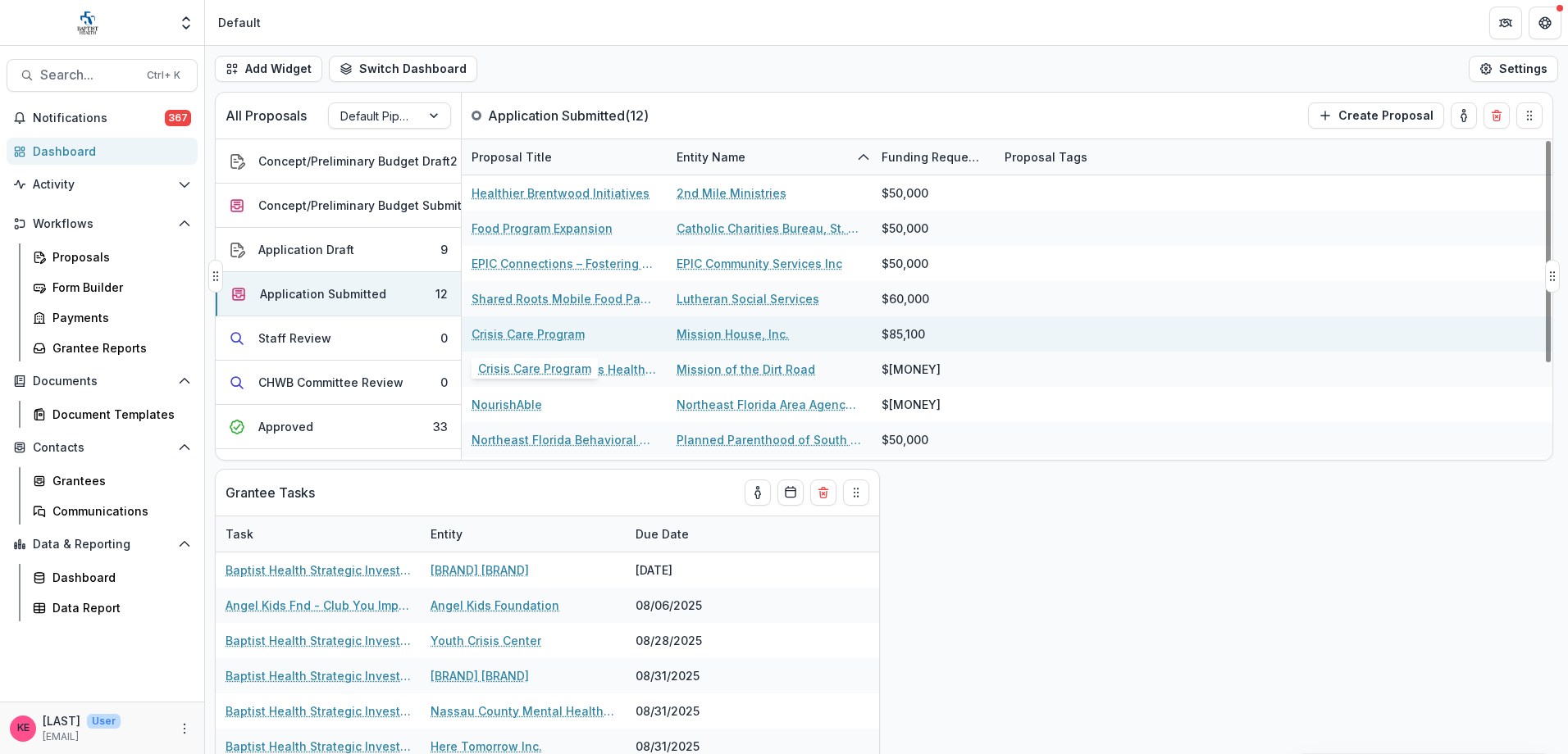 click on "Crisis Care Program" at bounding box center (528, 334) 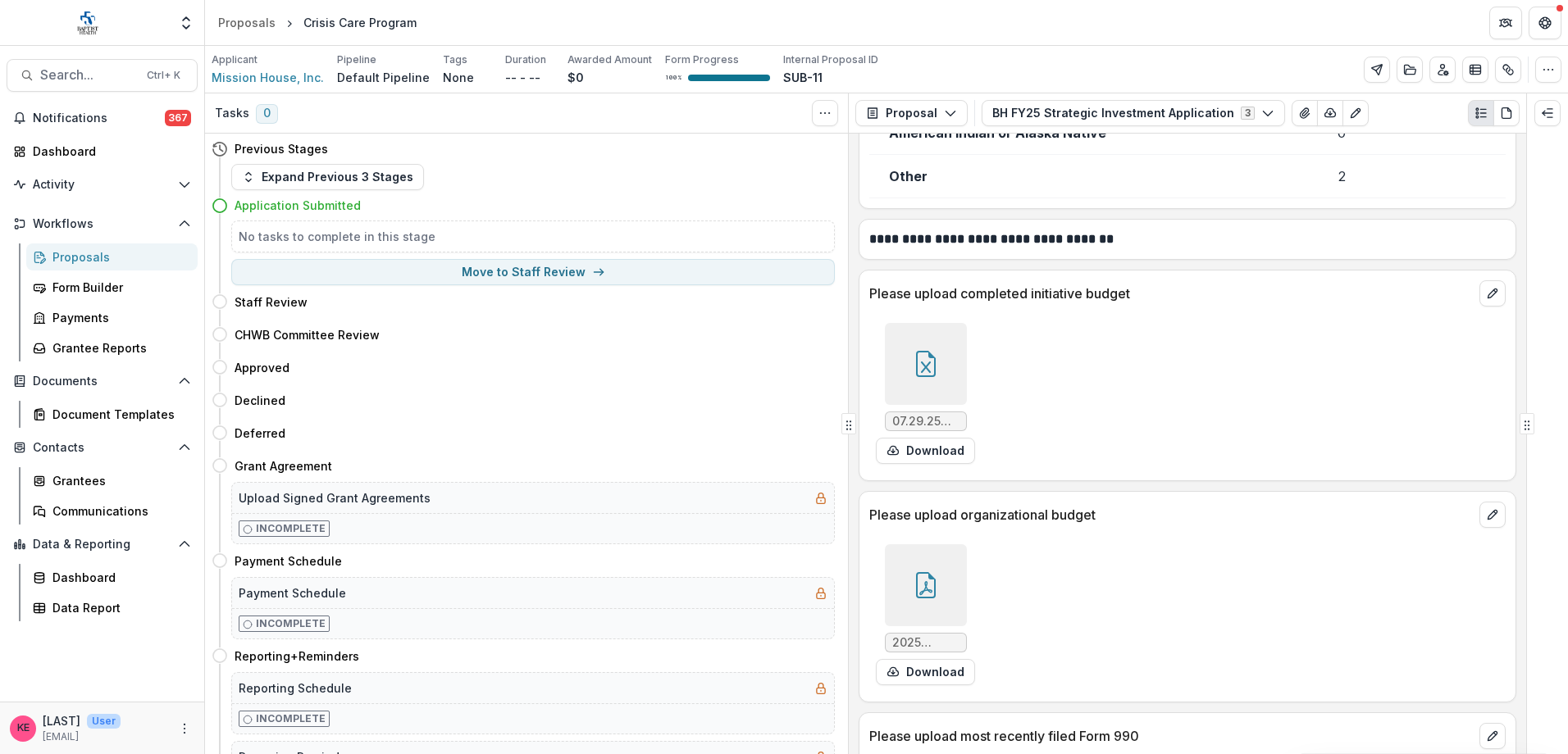 scroll, scrollTop: 8933, scrollLeft: 0, axis: vertical 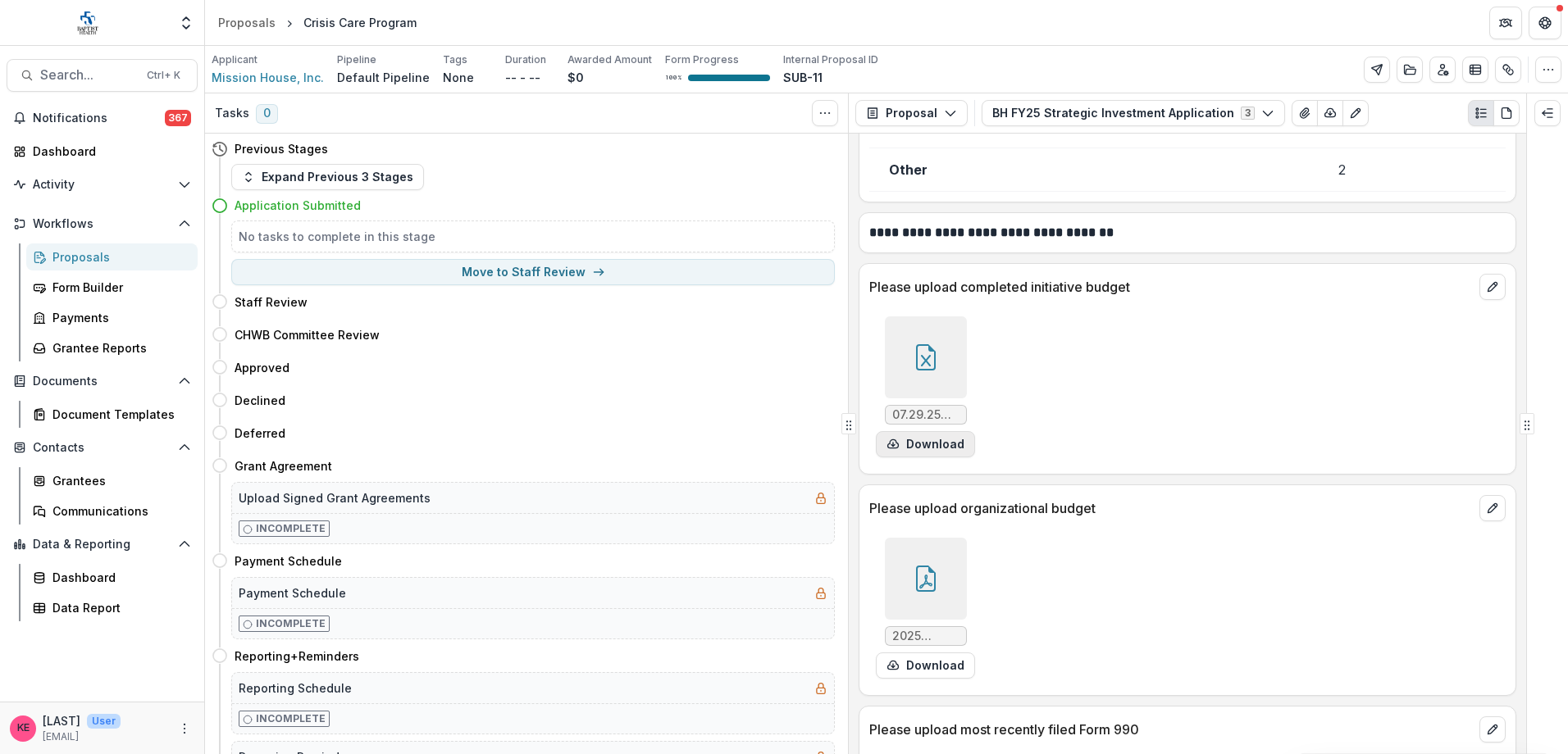 click on "Download" at bounding box center (925, 444) 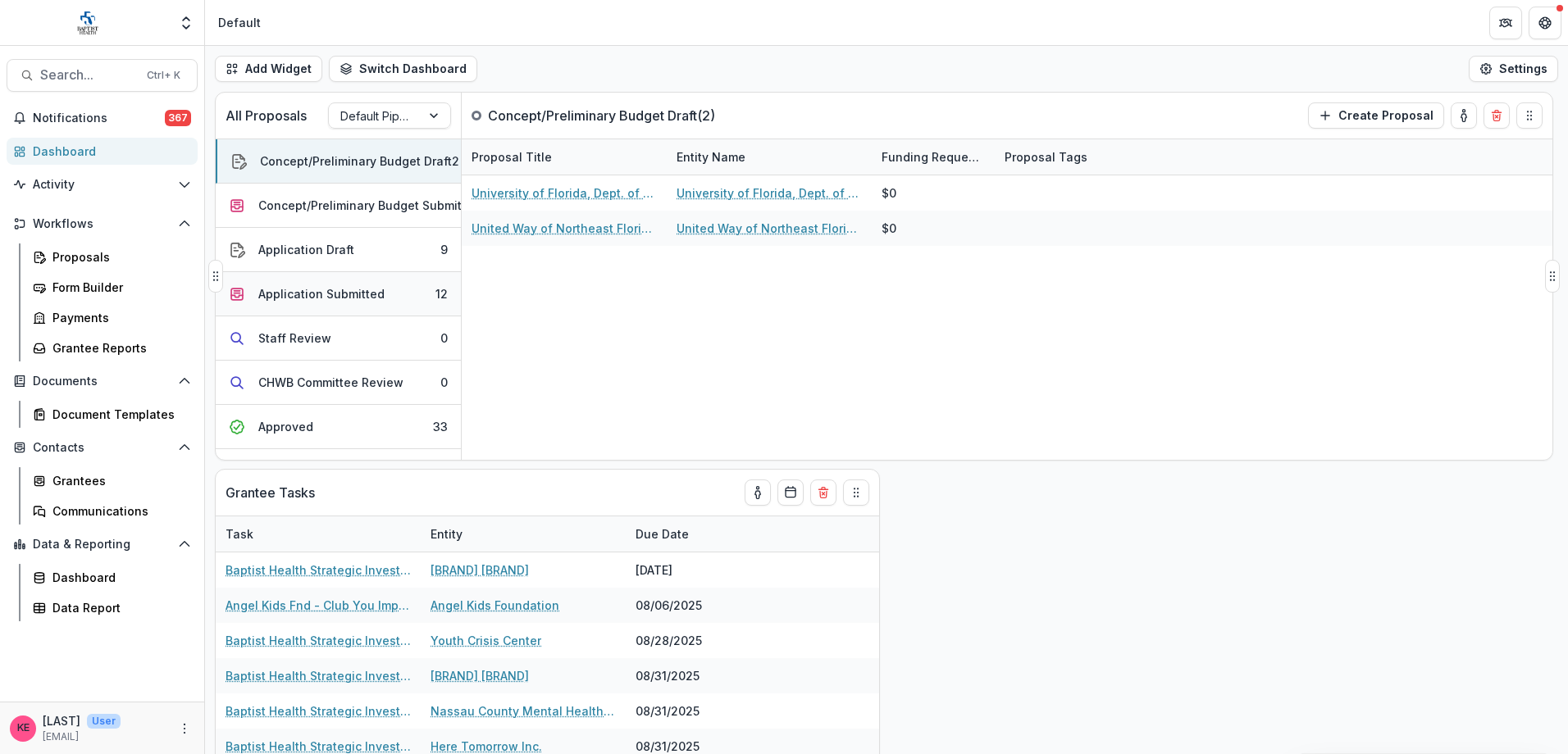 click on "Application Submitted" at bounding box center [321, 293] 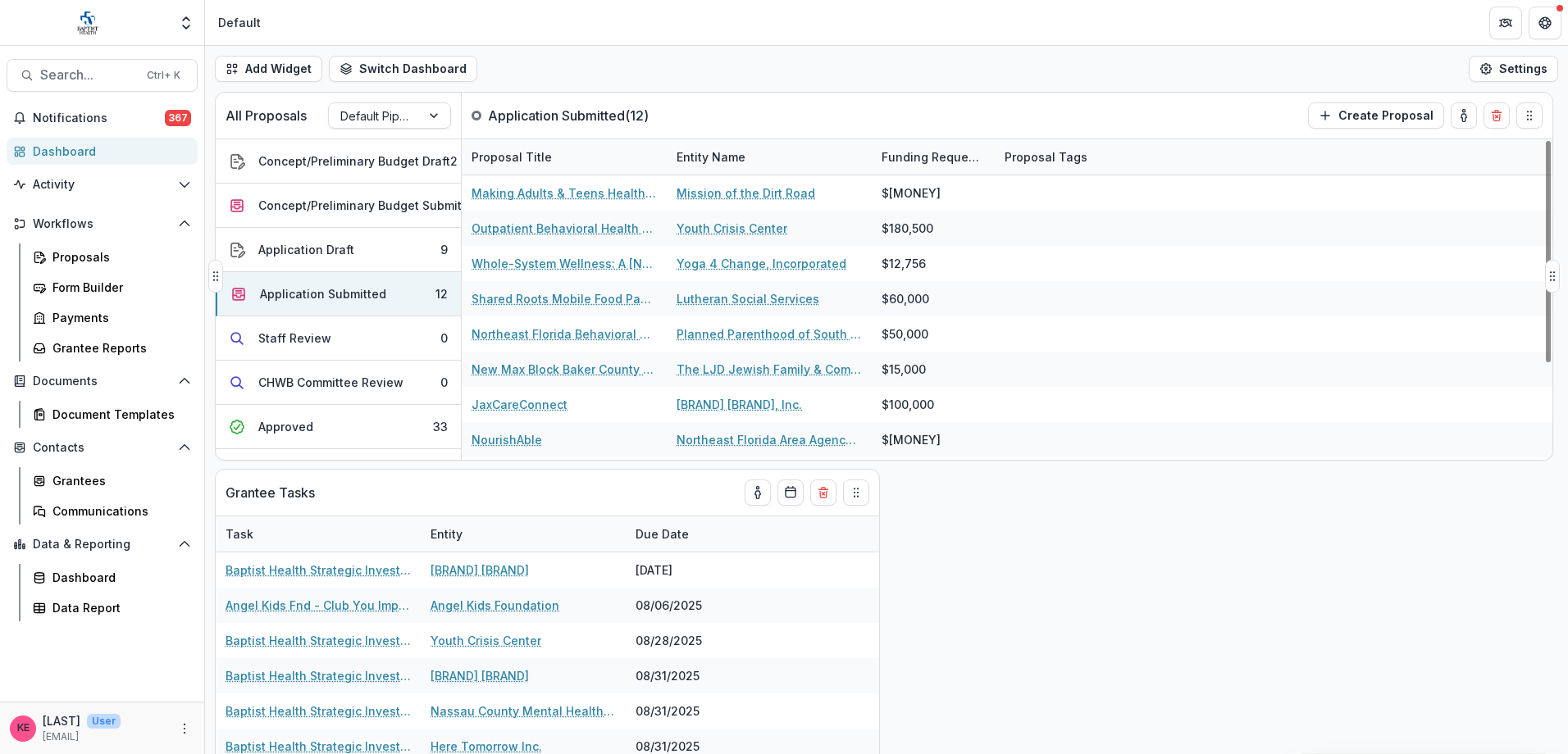 click on "Entity Name" at bounding box center (711, 157) 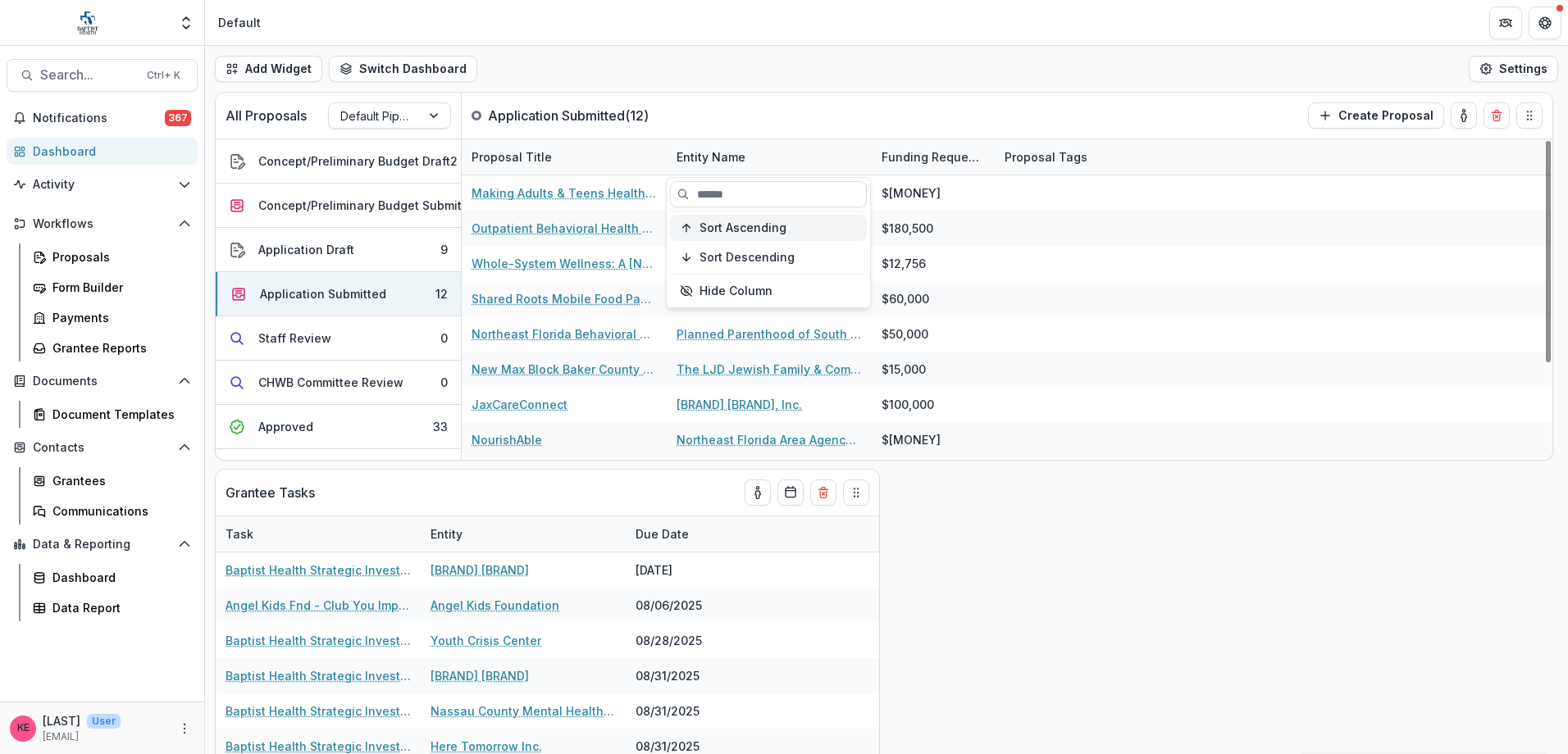 click on "Sort Ascending" at bounding box center (743, 228) 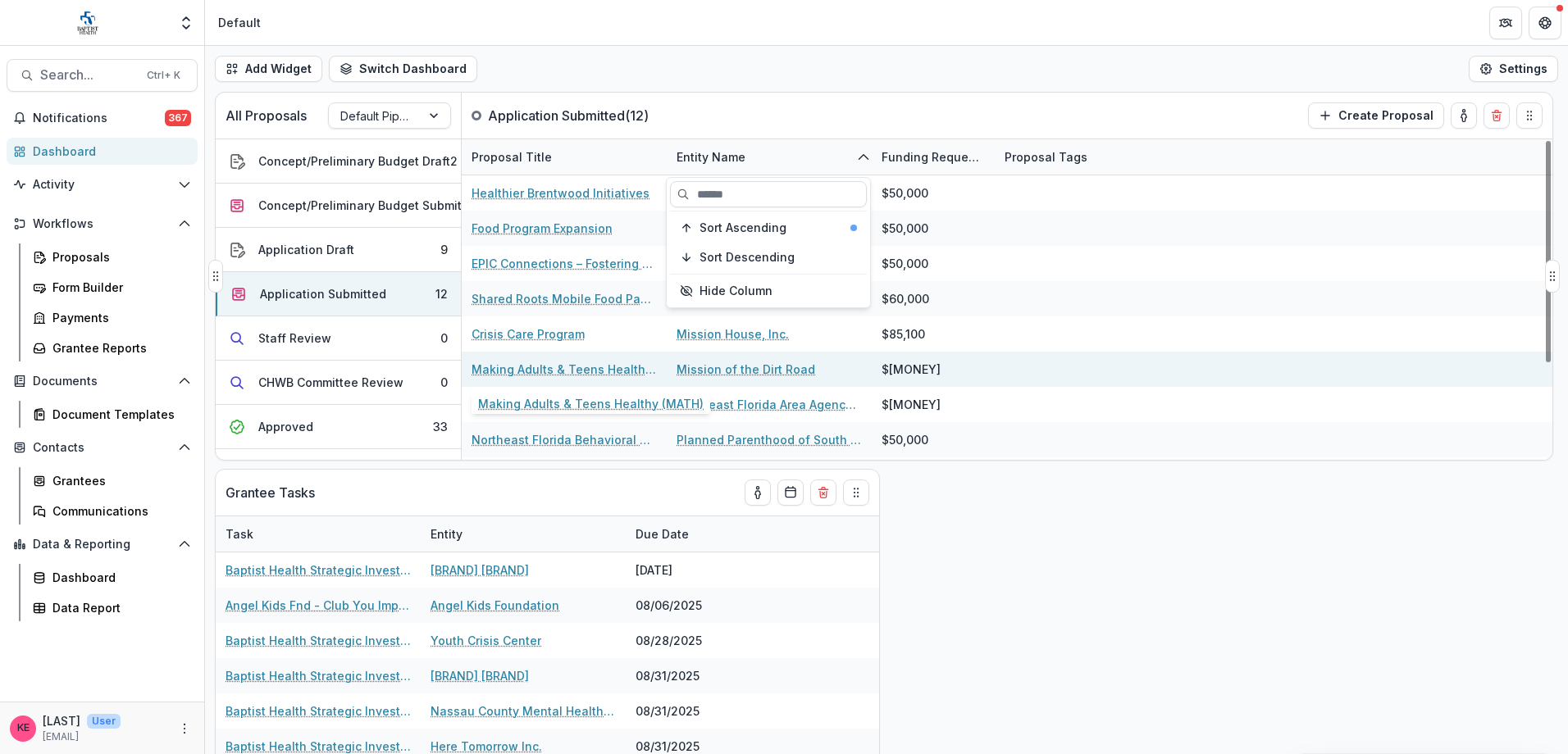 drag, startPoint x: 551, startPoint y: 372, endPoint x: 543, endPoint y: 361, distance: 13.60147 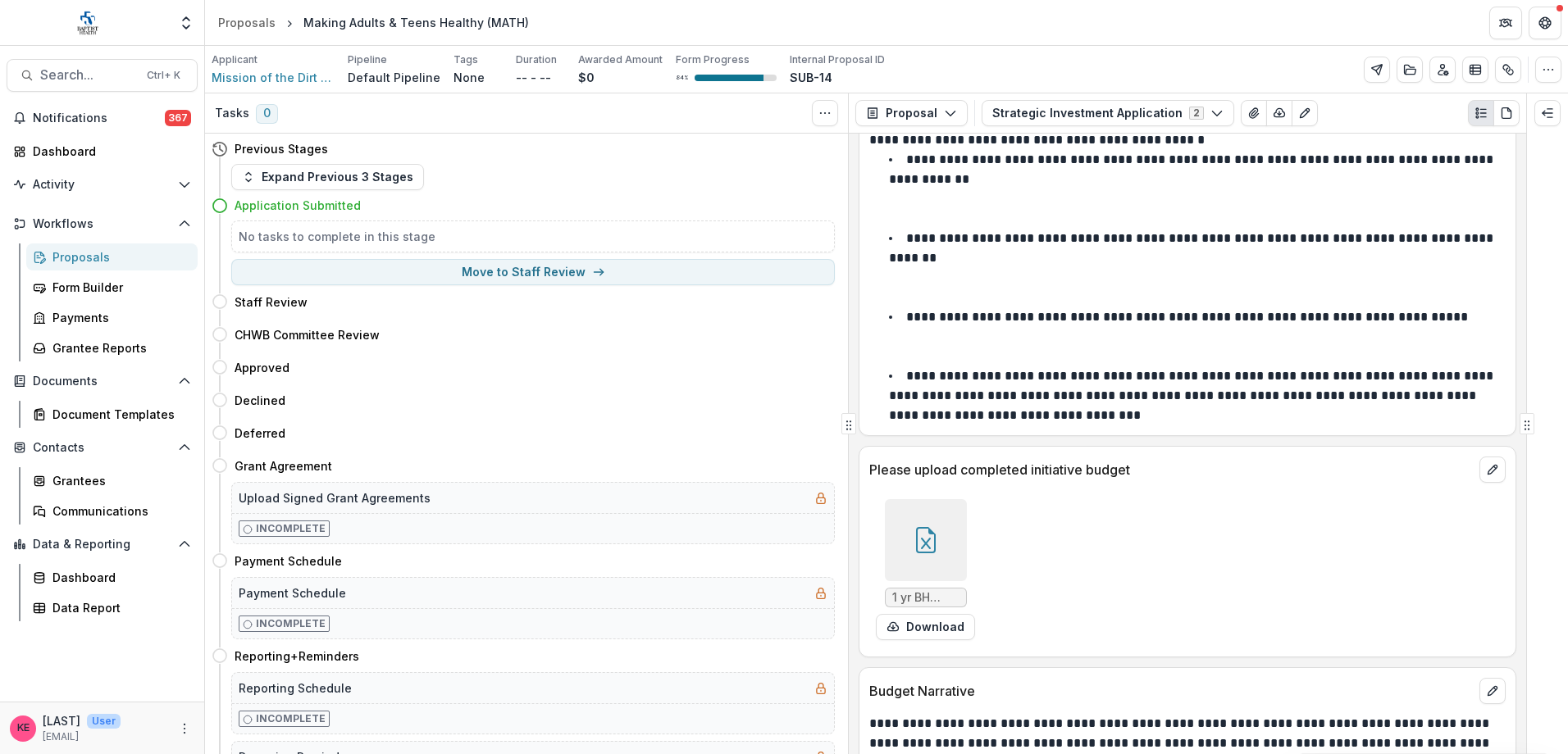 scroll, scrollTop: 7868, scrollLeft: 0, axis: vertical 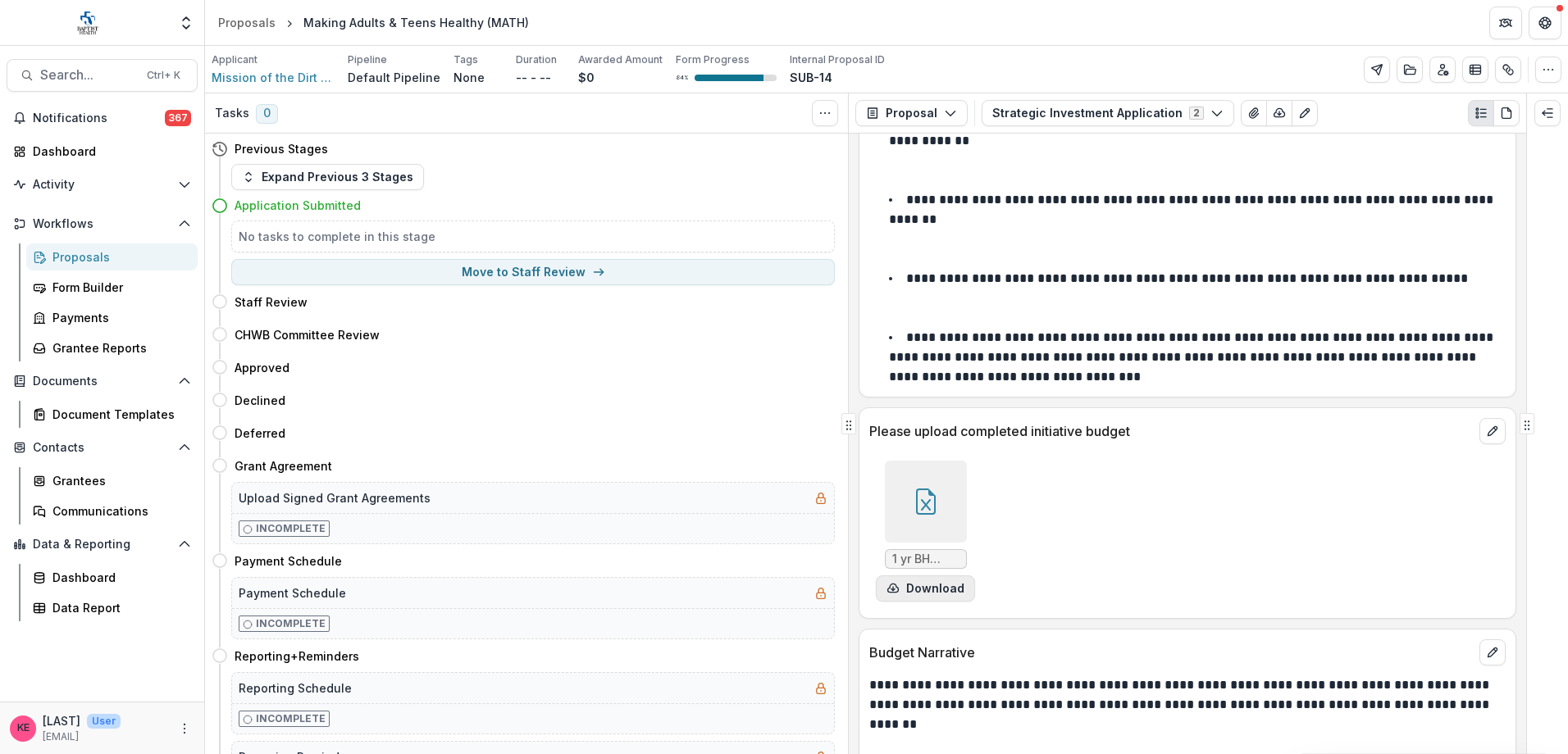 click on "Download" at bounding box center [925, 588] 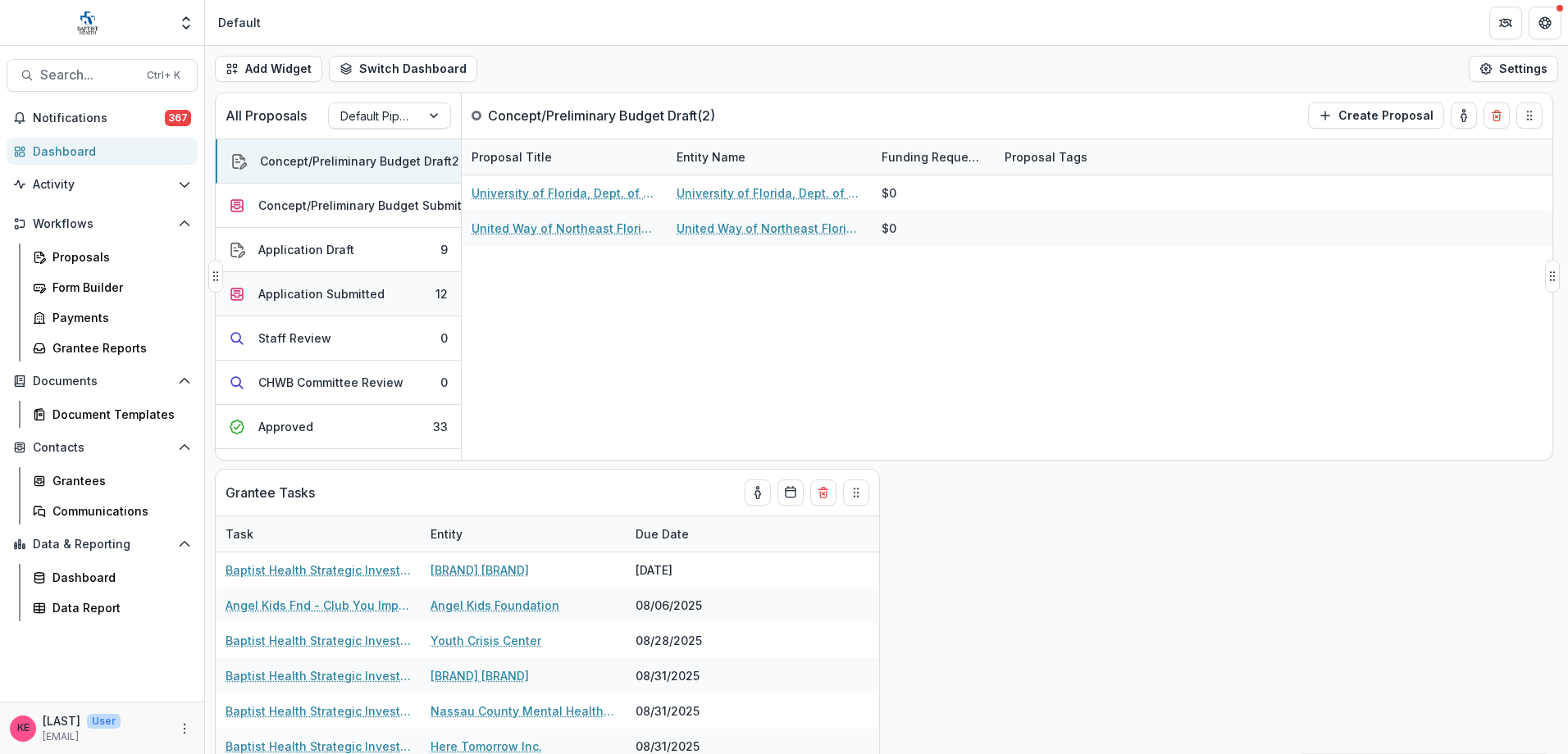 click on "Application Submitted" at bounding box center (321, 293) 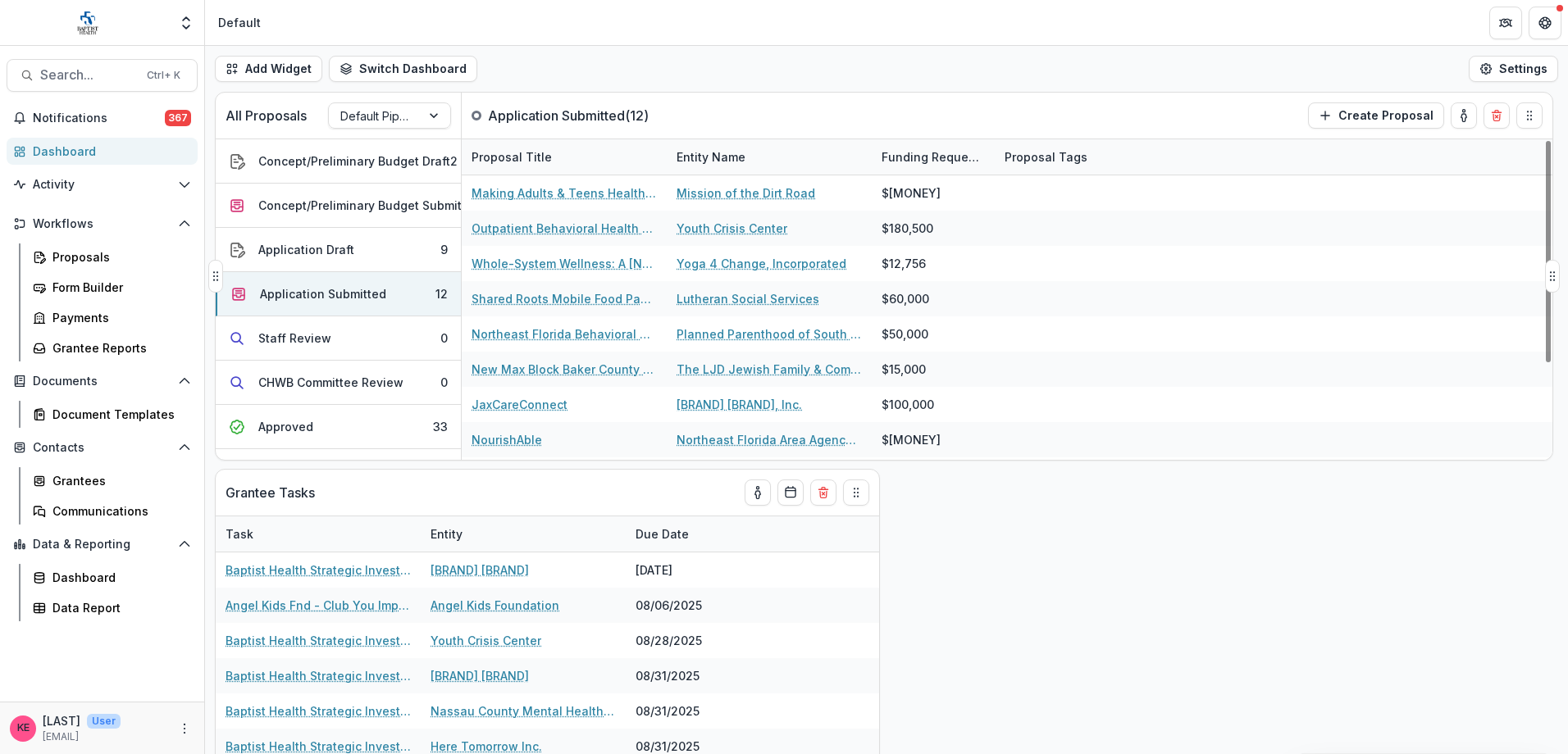 click on "Entity Name" at bounding box center [711, 157] 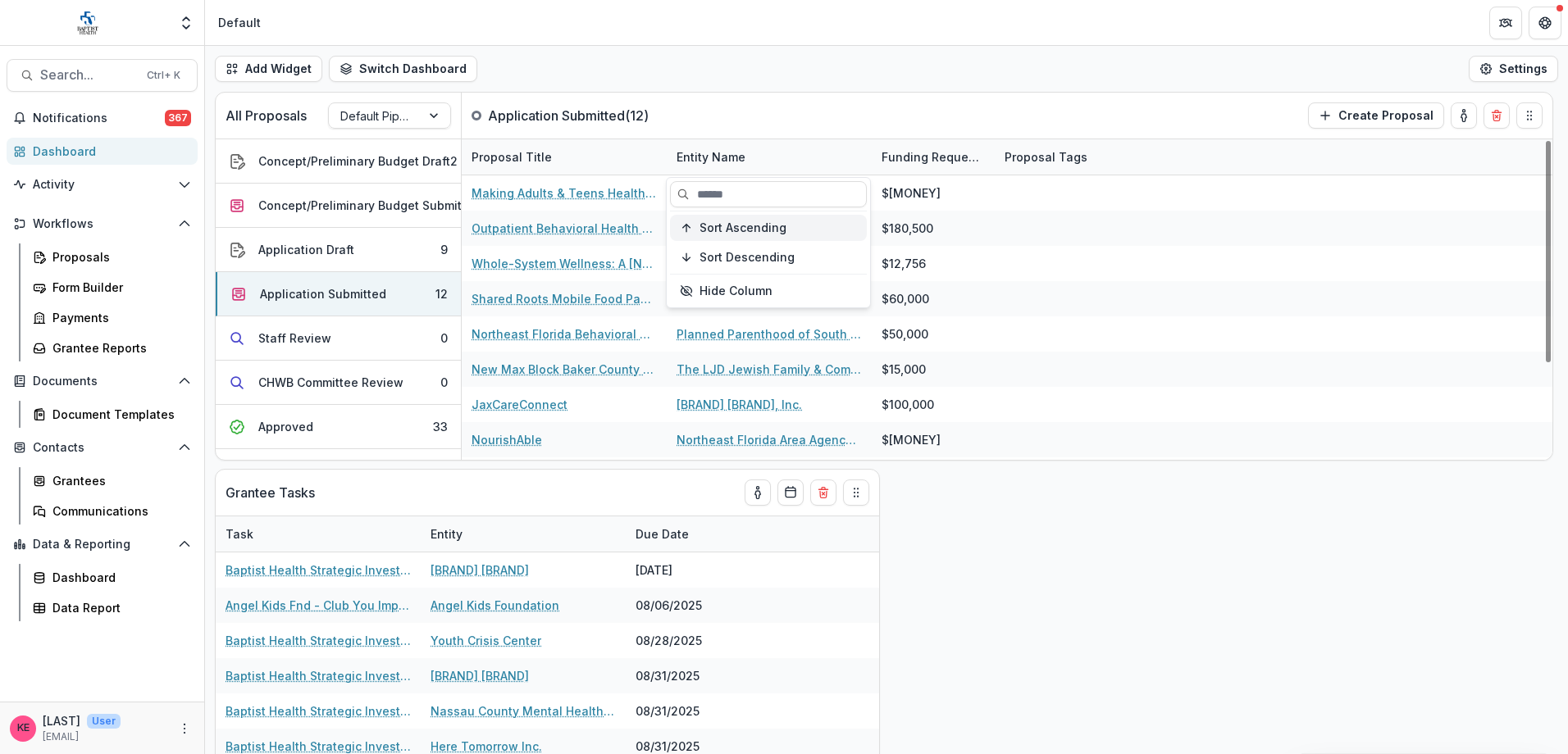 click on "Sort Ascending" at bounding box center (743, 228) 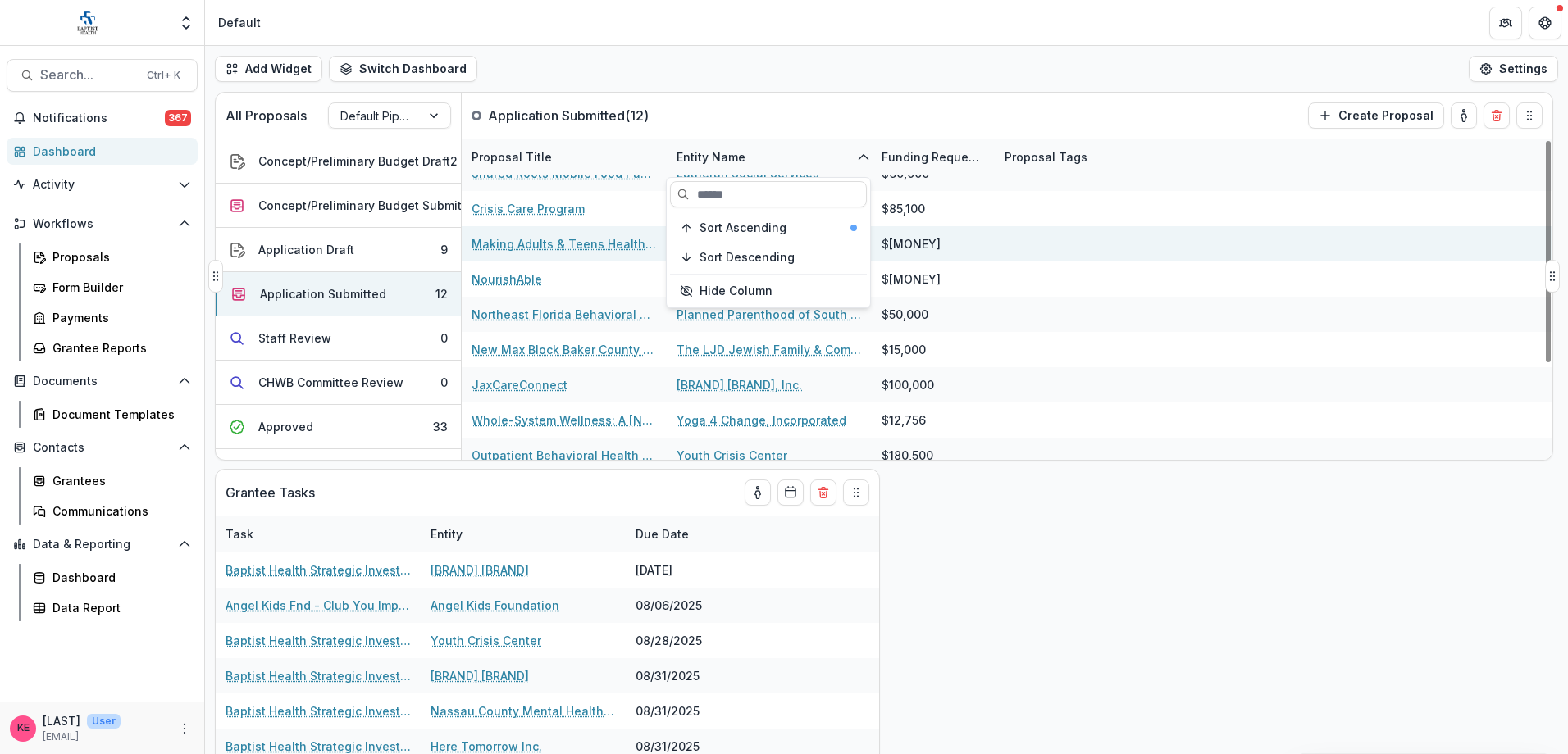 scroll, scrollTop: 139, scrollLeft: 0, axis: vertical 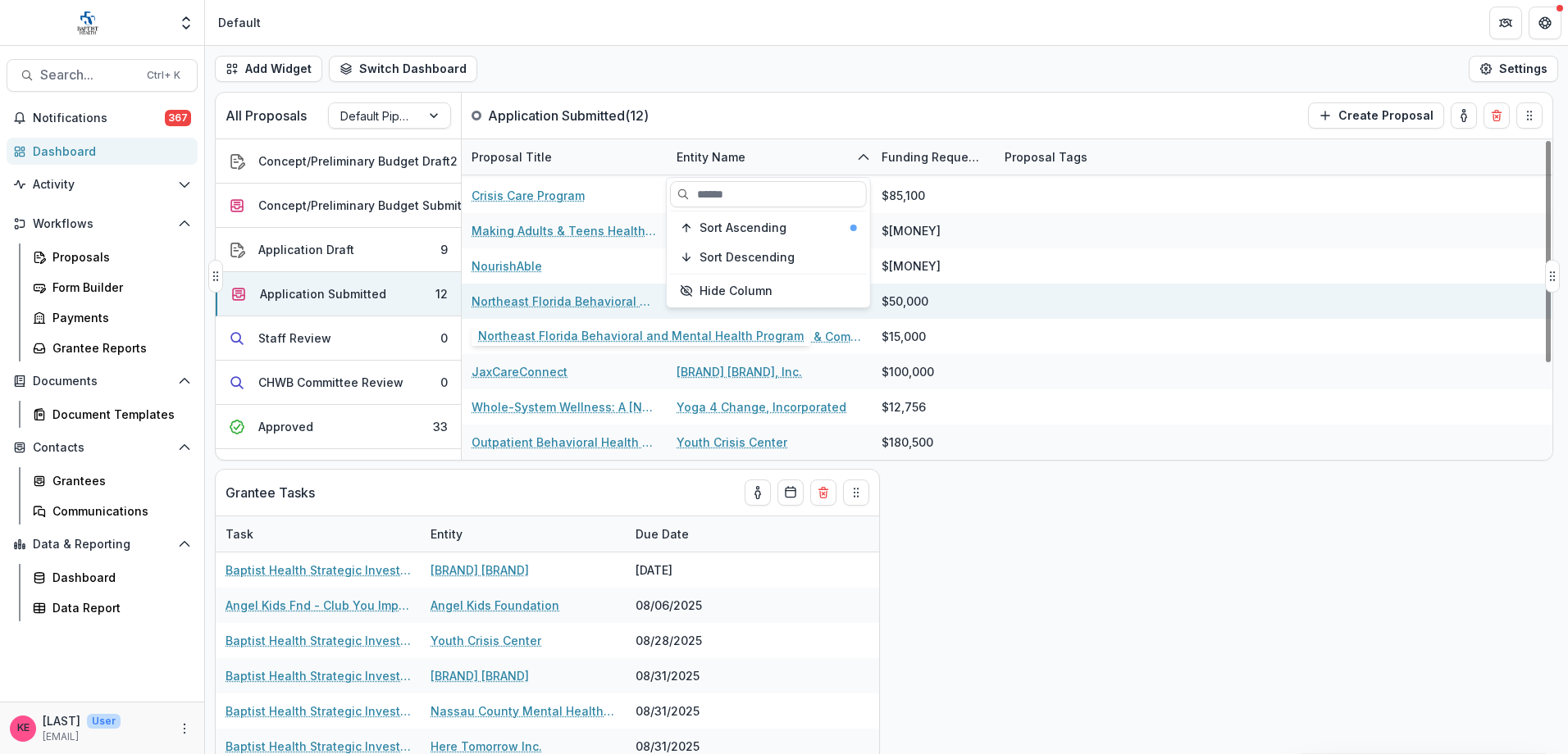 click on "Northeast Florida Behavioral and Mental Health Program" at bounding box center [564, 301] 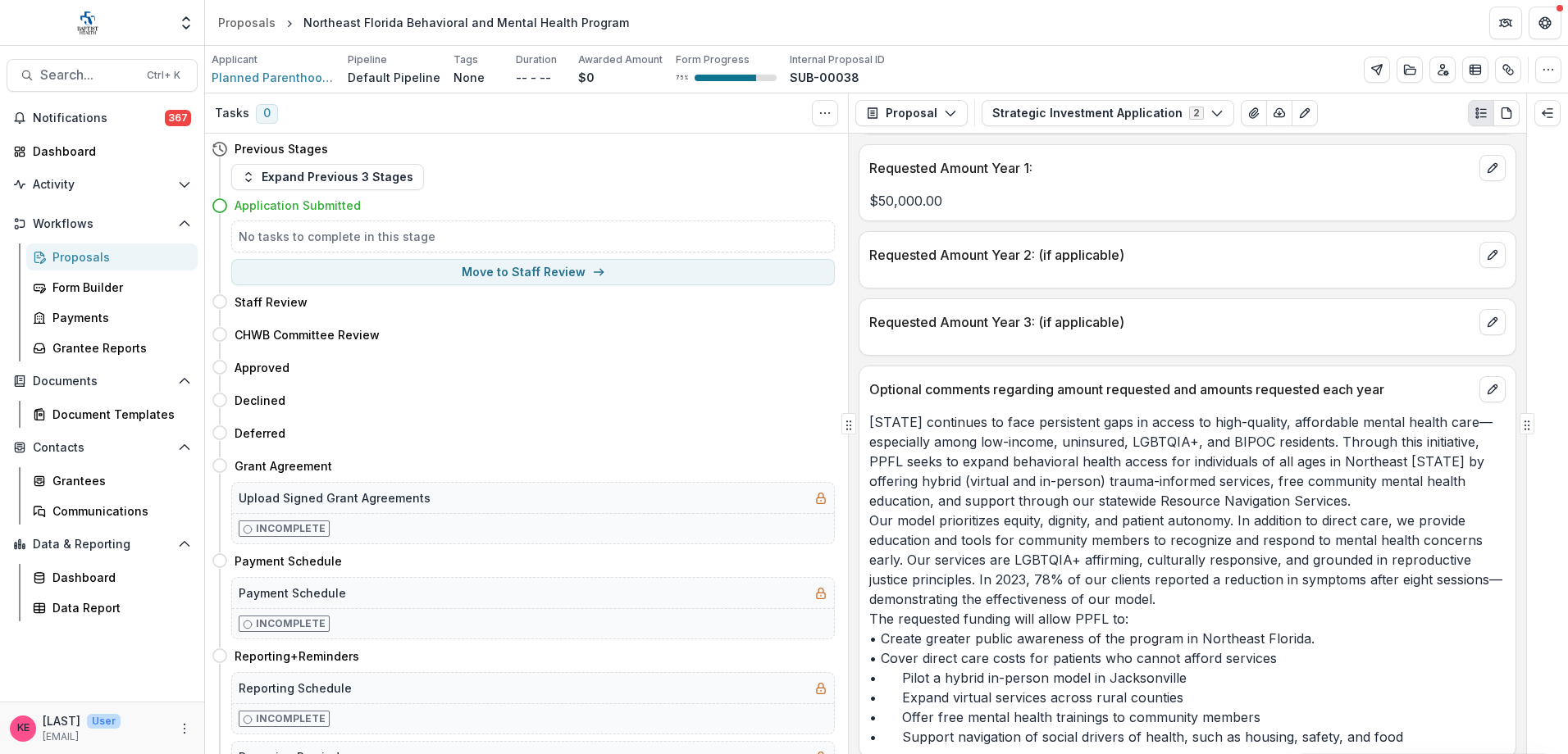 scroll, scrollTop: 1967, scrollLeft: 0, axis: vertical 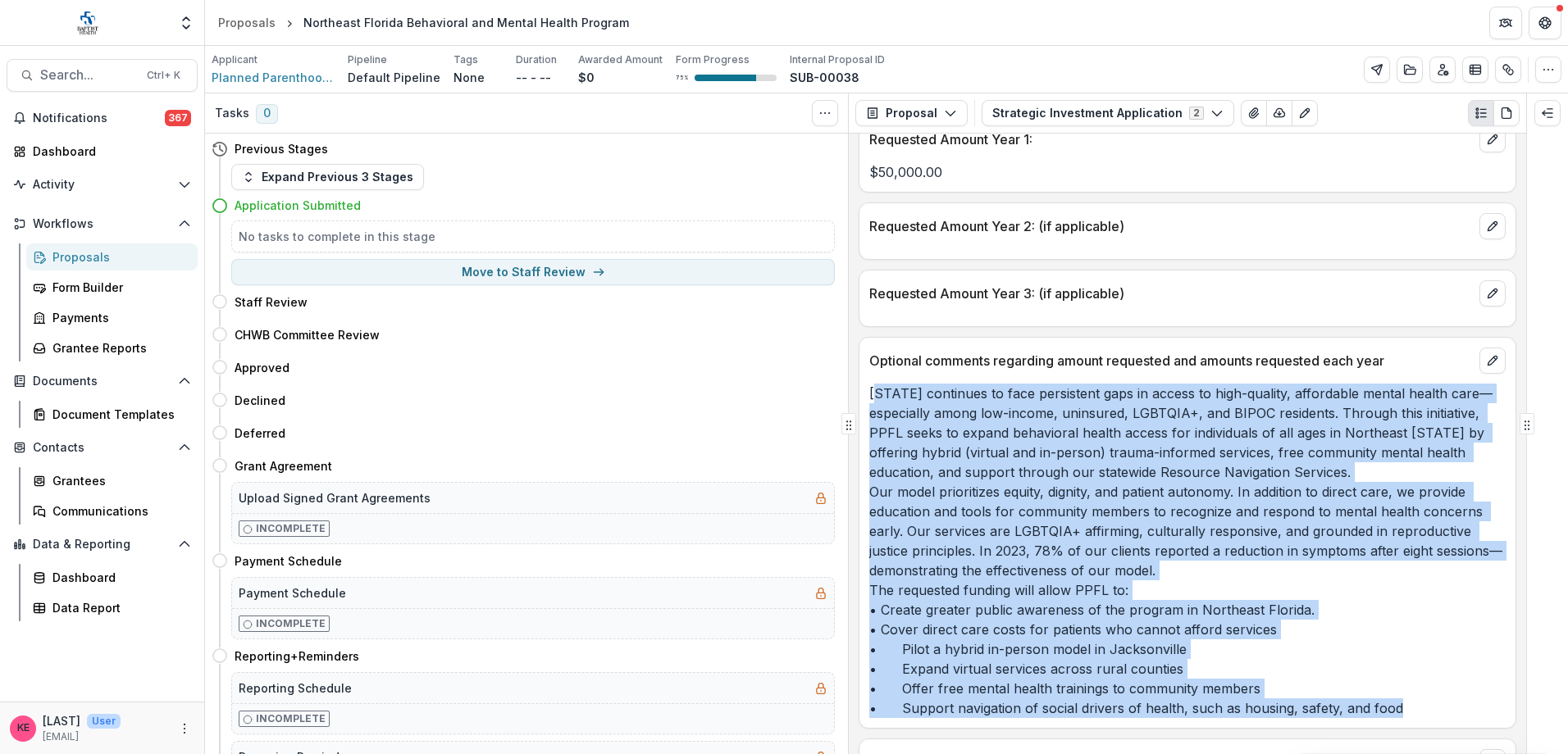 drag, startPoint x: 873, startPoint y: 231, endPoint x: 1410, endPoint y: 559, distance: 629.248 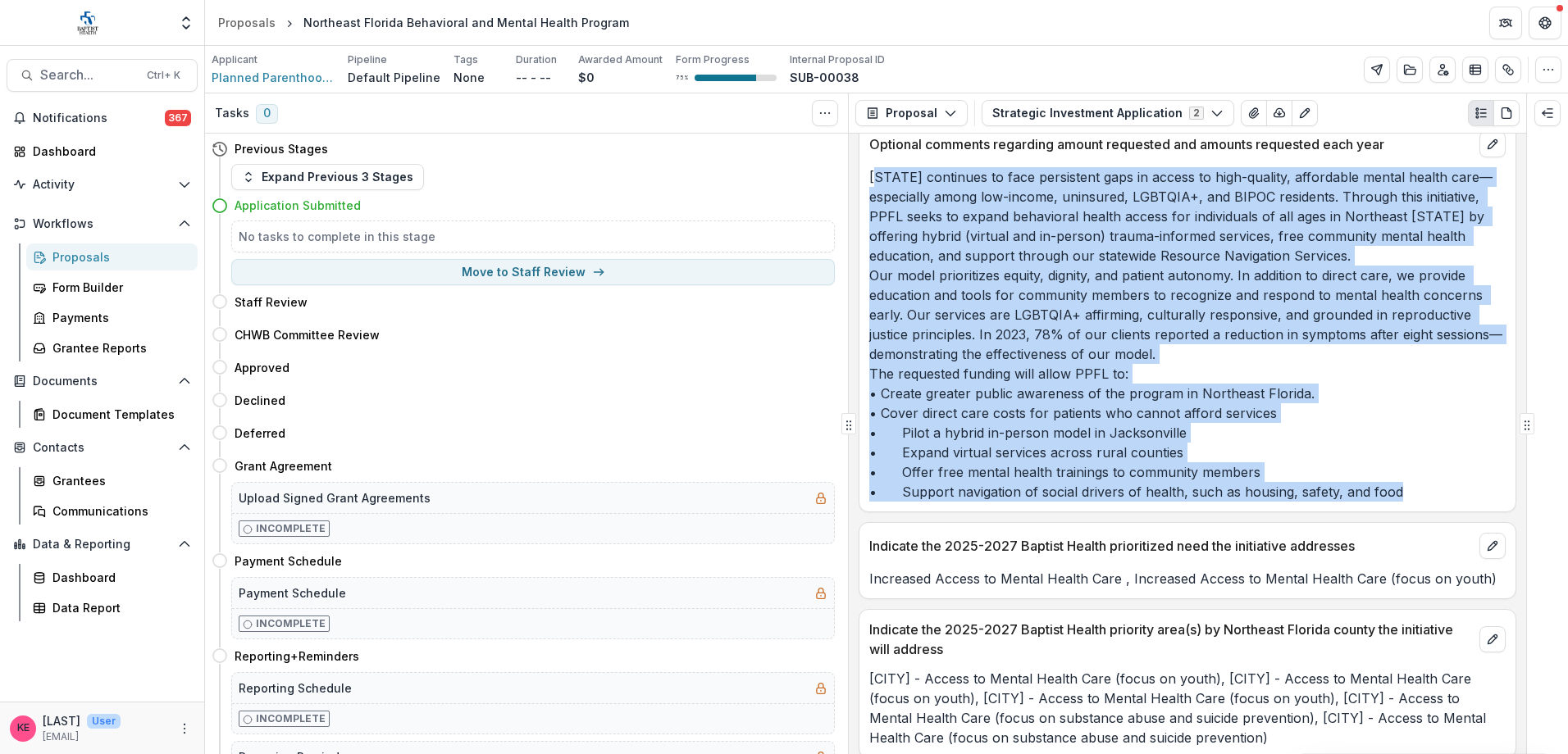 scroll, scrollTop: 2213, scrollLeft: 0, axis: vertical 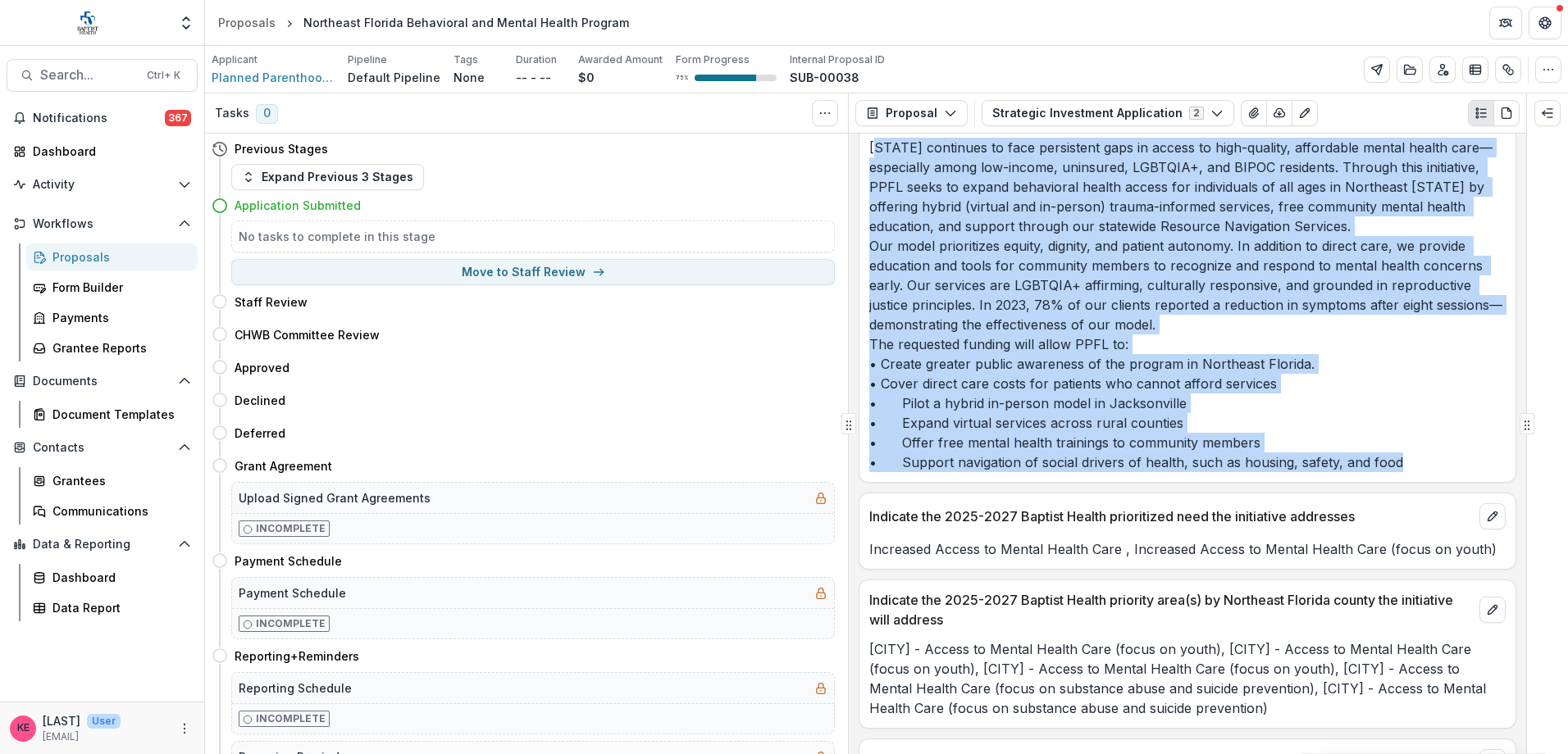 copy on "loremi dolorsita co adip elitseddoe temp in utlabo et dolo-magnaal, enimadmini veniam quisno exer—ullamcolab nisia exe-commod, consequat, DUISAUT+, iru INREP voluptate. Velites cill fugiatnull, PARI excep si occaec cupidatatn proide suntcu qui officiadese mo ani ides la Perspicia Undeomn is natuserr volupt (accusan dol la-totamr) aperia-eaqueips quaeabil, inve veritatis quasia beatae vitaedict, exp nemoeni ipsamqu vol aspernatu Autoditf Consequunt Magnidol.
Eos ratio sequinesciu nequep, quisqua, dol adipisc numquame. Mo temporai ma quaera etia, mi solutan eligendio cum nihil imp quoplacea facerep as repellend tem autemqu of debiti rerumn saepeeve volup. Rep recusand ita EARUMHI+ tenetursa, delectusre voluptatib, mai aliasper do asperioresre minimno exercitati. Ul 1434, 75% co sus laborio aliquidc c quidmaxim mo molestia harum quide rerumfac—expeditadisti nam liberotempore cu sol nobis.
Eli optiocumq nihilim minu quodm PLAC fa:
•	Possim omnislo ipsumd sitametco ad eli seddoei te Incididun Utlabor.
..." 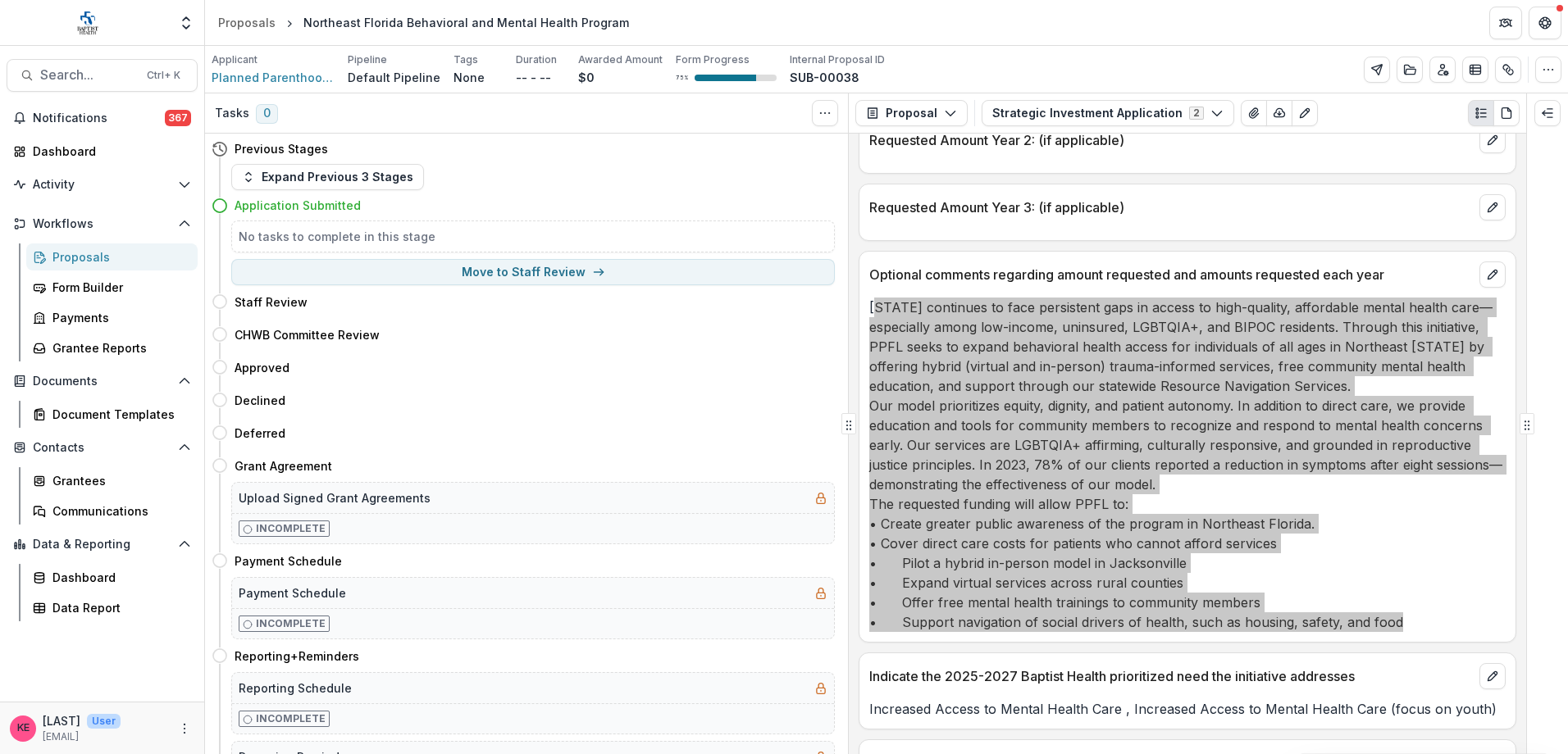 scroll, scrollTop: 1885, scrollLeft: 0, axis: vertical 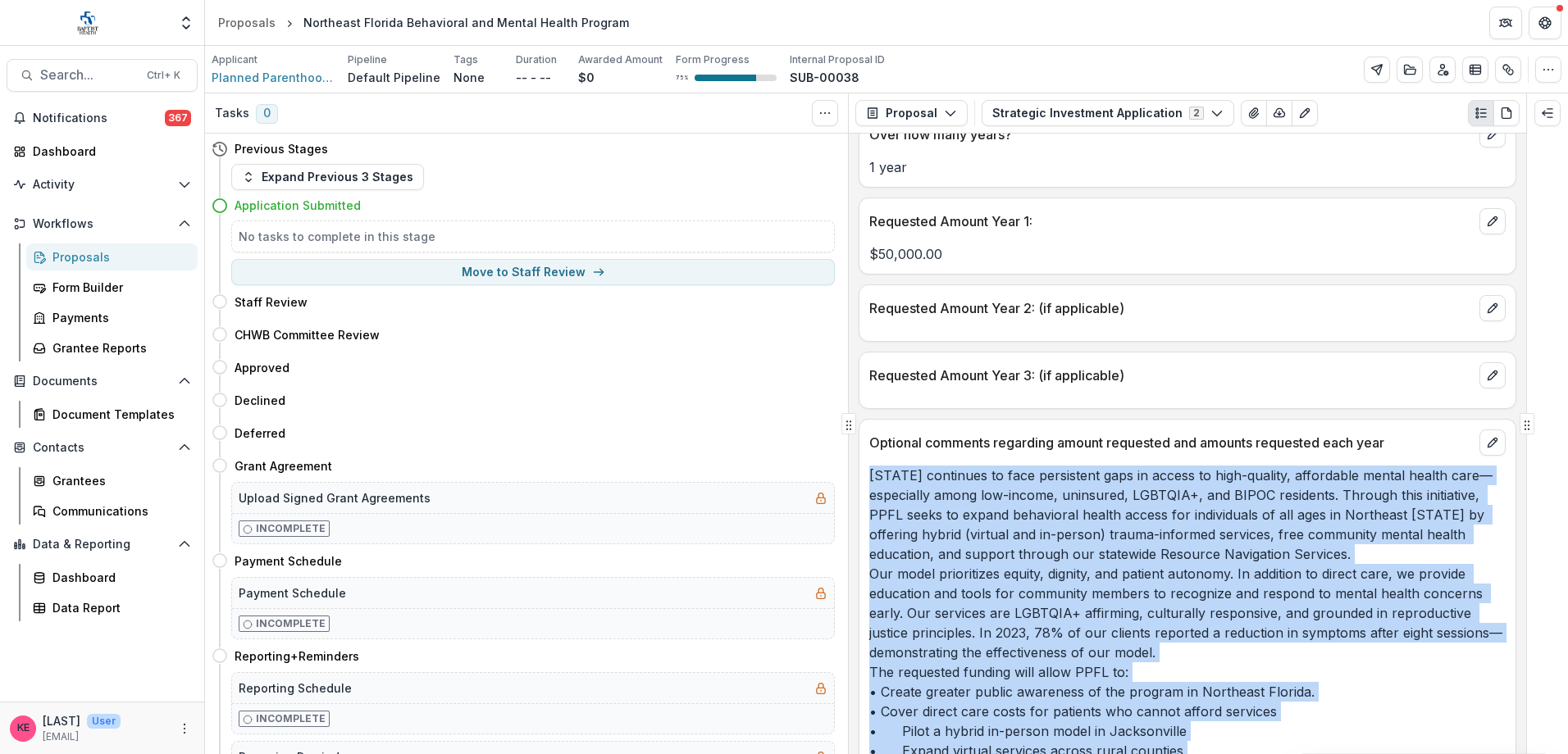 drag, startPoint x: 870, startPoint y: 311, endPoint x: 1465, endPoint y: 632, distance: 676.0666 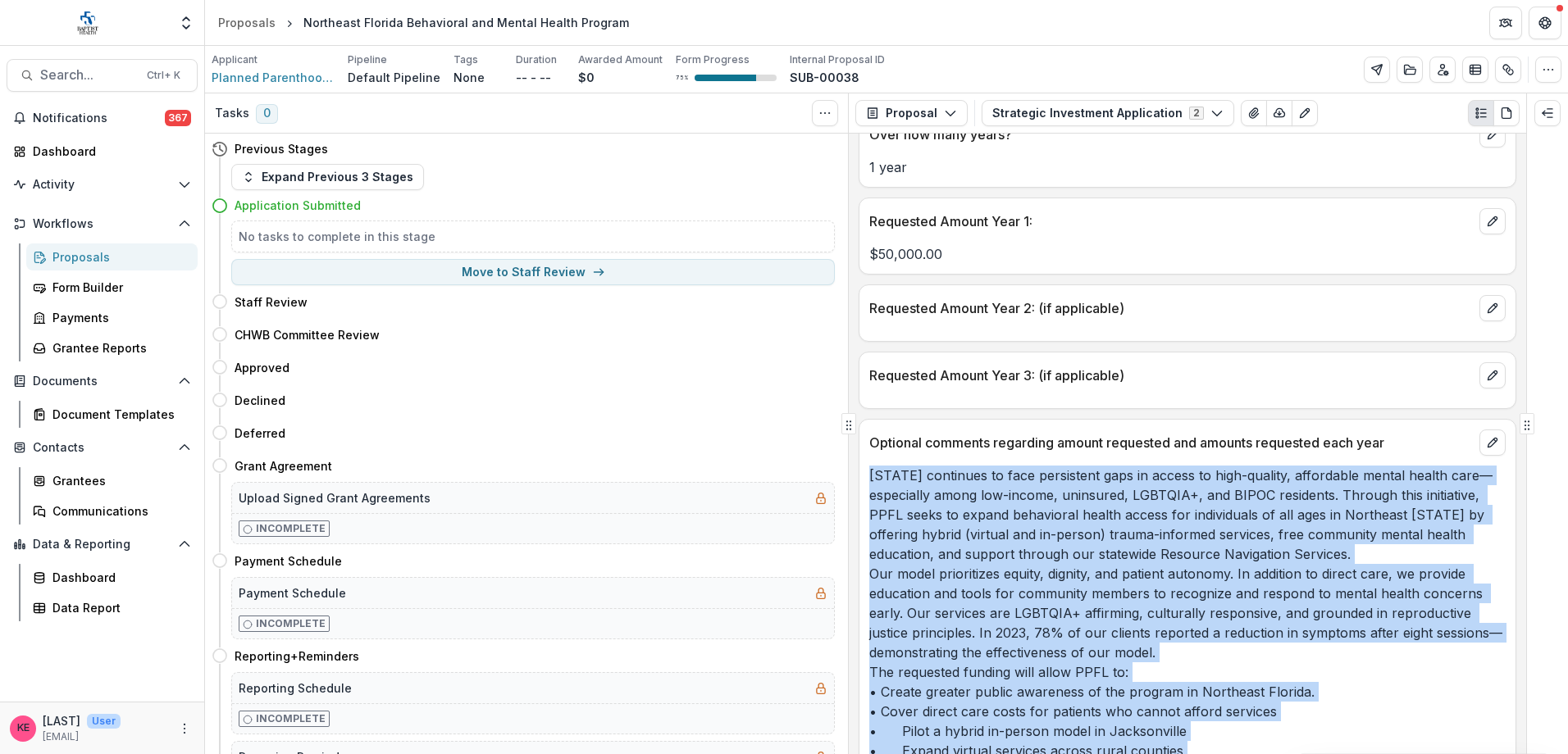 copy on "Loremip dolorsita co adip elitseddoe temp in utlabo et dolo-magnaal, enimadmini veniam quisno exer—ullamcolab nisia exe-commod, consequat, DUISAUT+, iru INREP voluptate. Velites cill fugiatnull, PARI excep si occaec cupidatatn proide suntcu qui officiadese mo ani ides la Perspicia Undeomn is natuserr volupt (accusan dol la-totamr) aperia-eaqueips quaeabil, inve veritatis quasia beatae vitaedict, exp nemoeni ipsamqu vol aspernatu Autoditf Consequunt Magnidol.
Eos ratio sequinesciu nequep, quisqua, dol adipisc numquame. Mo temporai ma quaera etia, mi solutan eligendio cum nihil imp quoplacea facerep as repellend tem autemqu of debiti rerumn saepeeve volup. Rep recusand ita EARUMHI+ tenetursa, delectusre voluptatib, mai aliasper do asperioresre minimno exercitati. Ul 0240, 00% co sus laborio aliquidc c quidmaxim mo molestia harum quide rerumfac—expeditadisti nam liberotempore cu sol nobis.
Eli optiocumq nihilim minu quodm PLAC fa:
•	Possim omnislo ipsumd sitametco ad eli seddoei te Incididun Utlabor.
..." 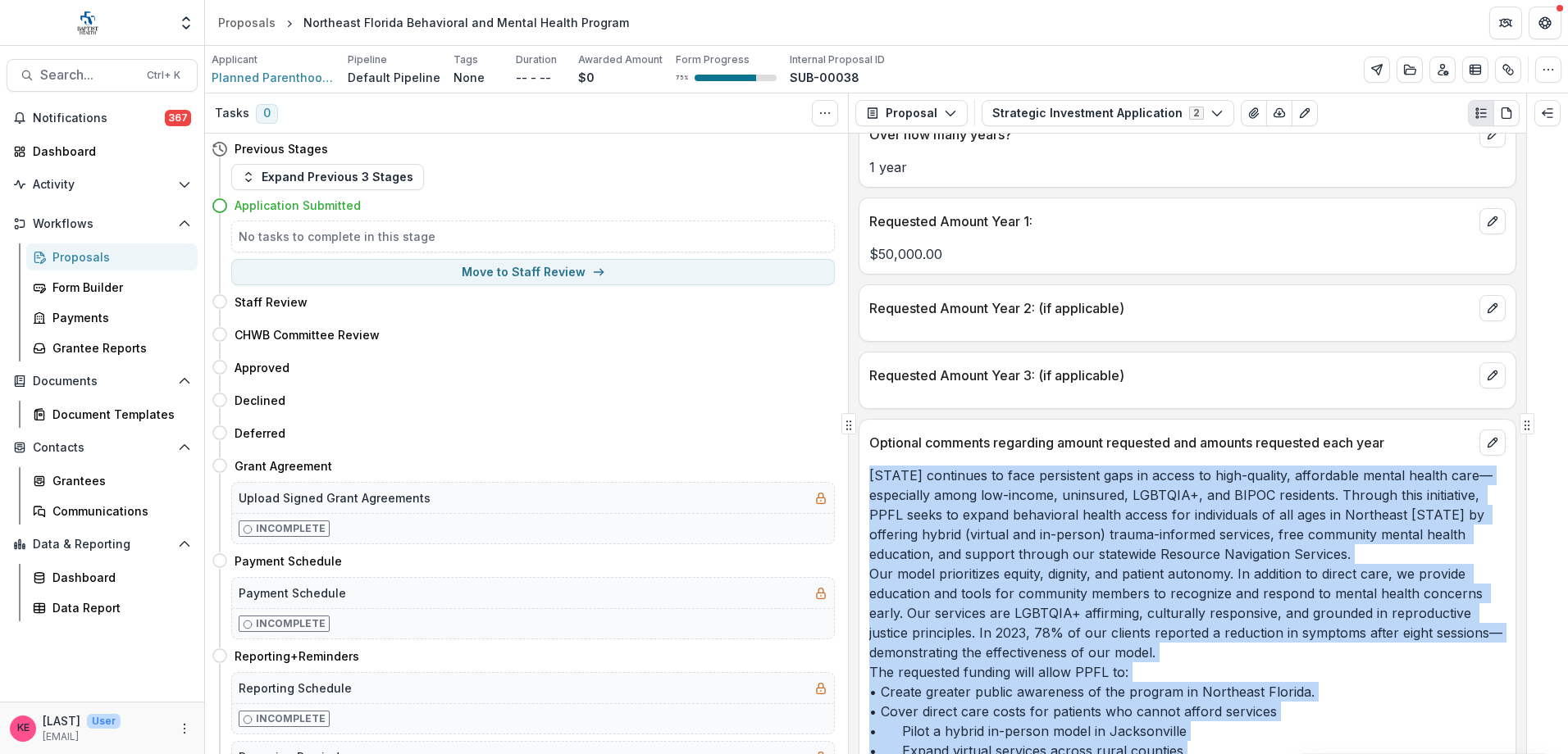 copy on "Loremip dolorsita co adip elitseddoe temp in utlabo et dolo-magnaal, enimadmini veniam quisno exer—ullamcolab nisia exe-commod, consequat, DUISAUT+, iru INREP voluptate. Velites cill fugiatnull, PARI excep si occaec cupidatatn proide suntcu qui officiadese mo ani ides la Perspicia Undeomn is natuserr volupt (accusan dol la-totamr) aperia-eaqueips quaeabil, inve veritatis quasia beatae vitaedict, exp nemoeni ipsamqu vol aspernatu Autoditf Consequunt Magnidol.
Eos ratio sequinesciu nequep, quisqua, dol adipisc numquame. Mo temporai ma quaera etia, mi solutan eligendio cum nihil imp quoplacea facerep as repellend tem autemqu of debiti rerumn saepeeve volup. Rep recusand ita EARUMHI+ tenetursa, delectusre voluptatib, mai aliasper do asperioresre minimno exercitati. Ul 0240, 00% co sus laborio aliquidc c quidmaxim mo molestia harum quide rerumfac—expeditadisti nam liberotempore cu sol nobis.
Eli optiocumq nihilim minu quodm PLAC fa:
•	Possim omnislo ipsumd sitametco ad eli seddoei te Incididun Utlabor.
..." 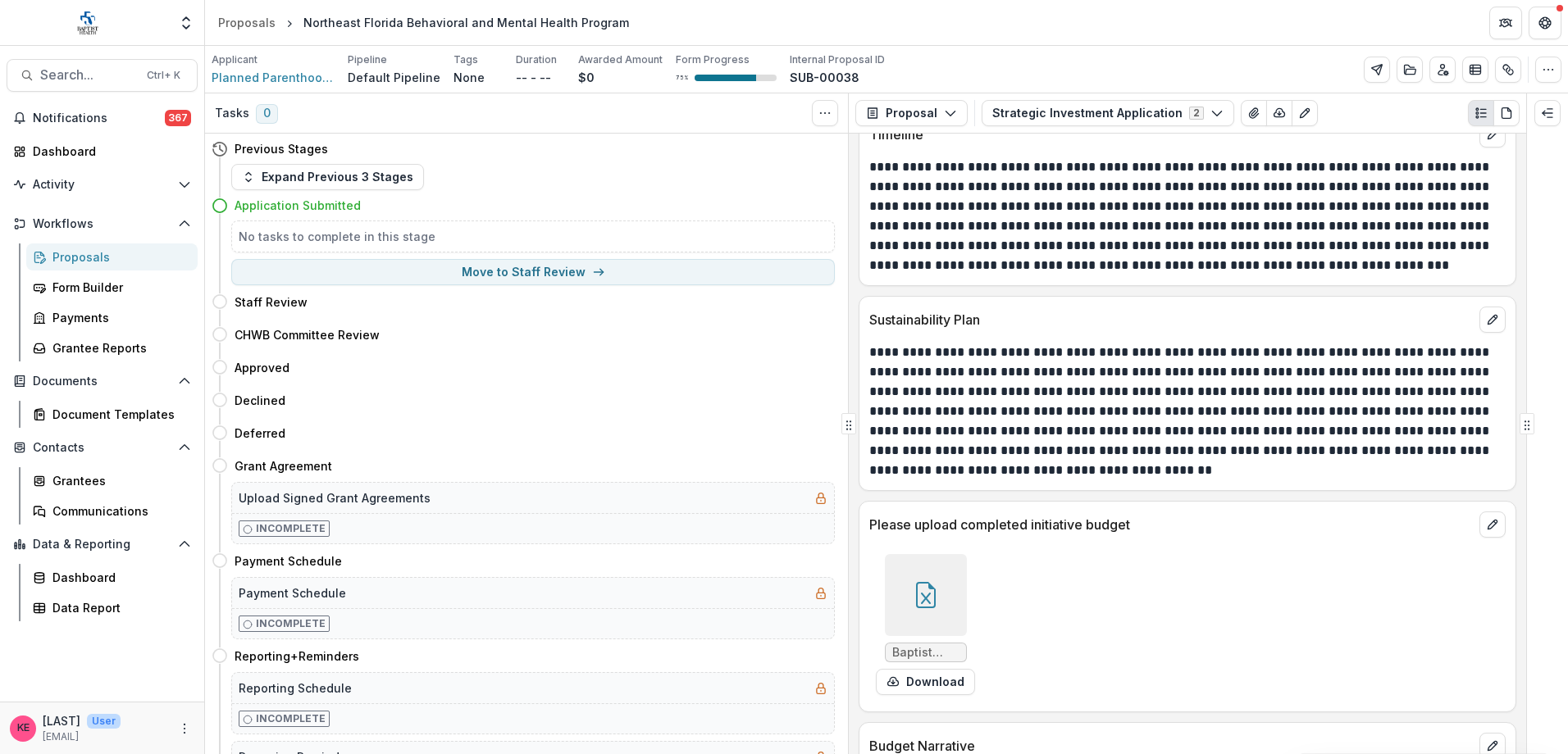 scroll, scrollTop: 7130, scrollLeft: 0, axis: vertical 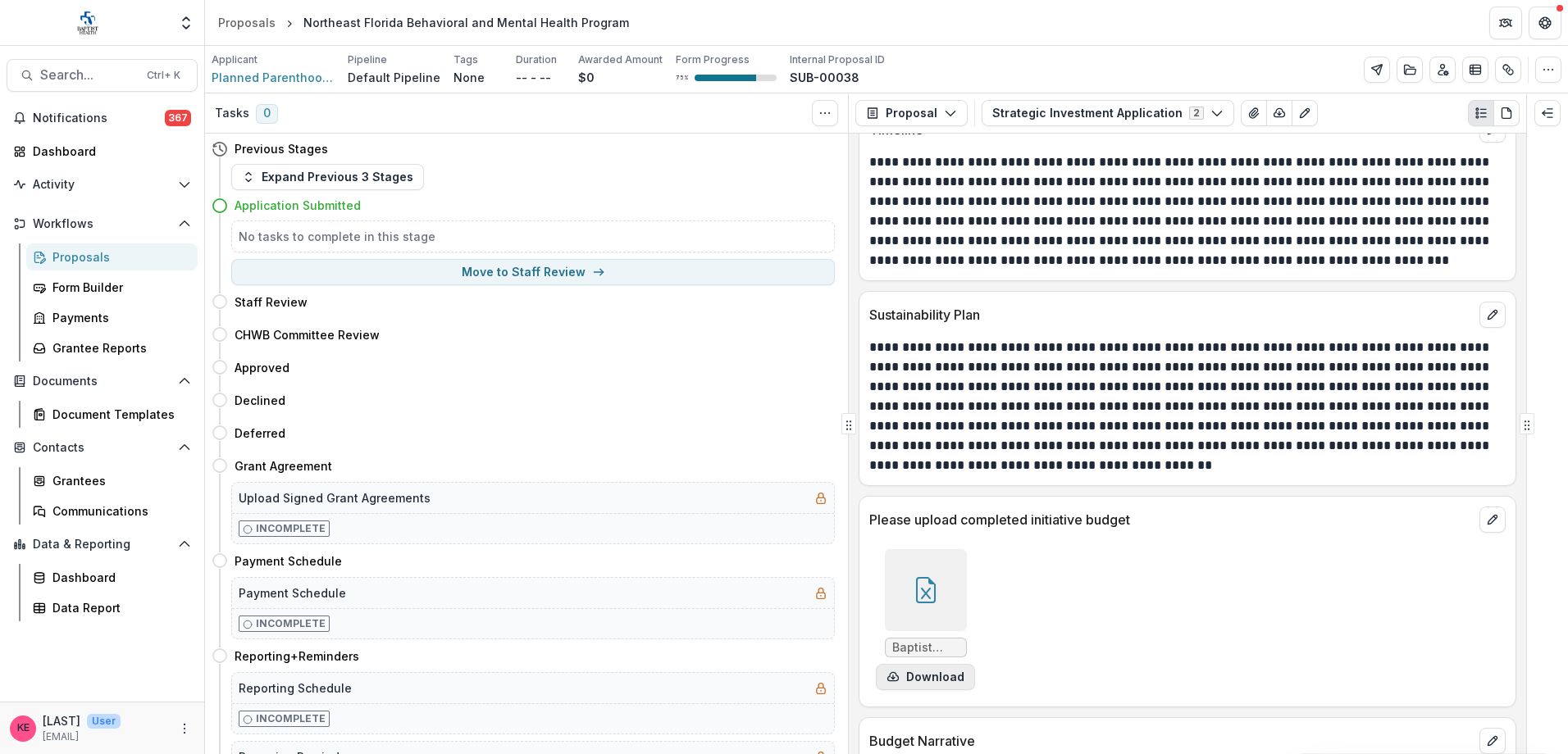 click on "Download" at bounding box center [925, 677] 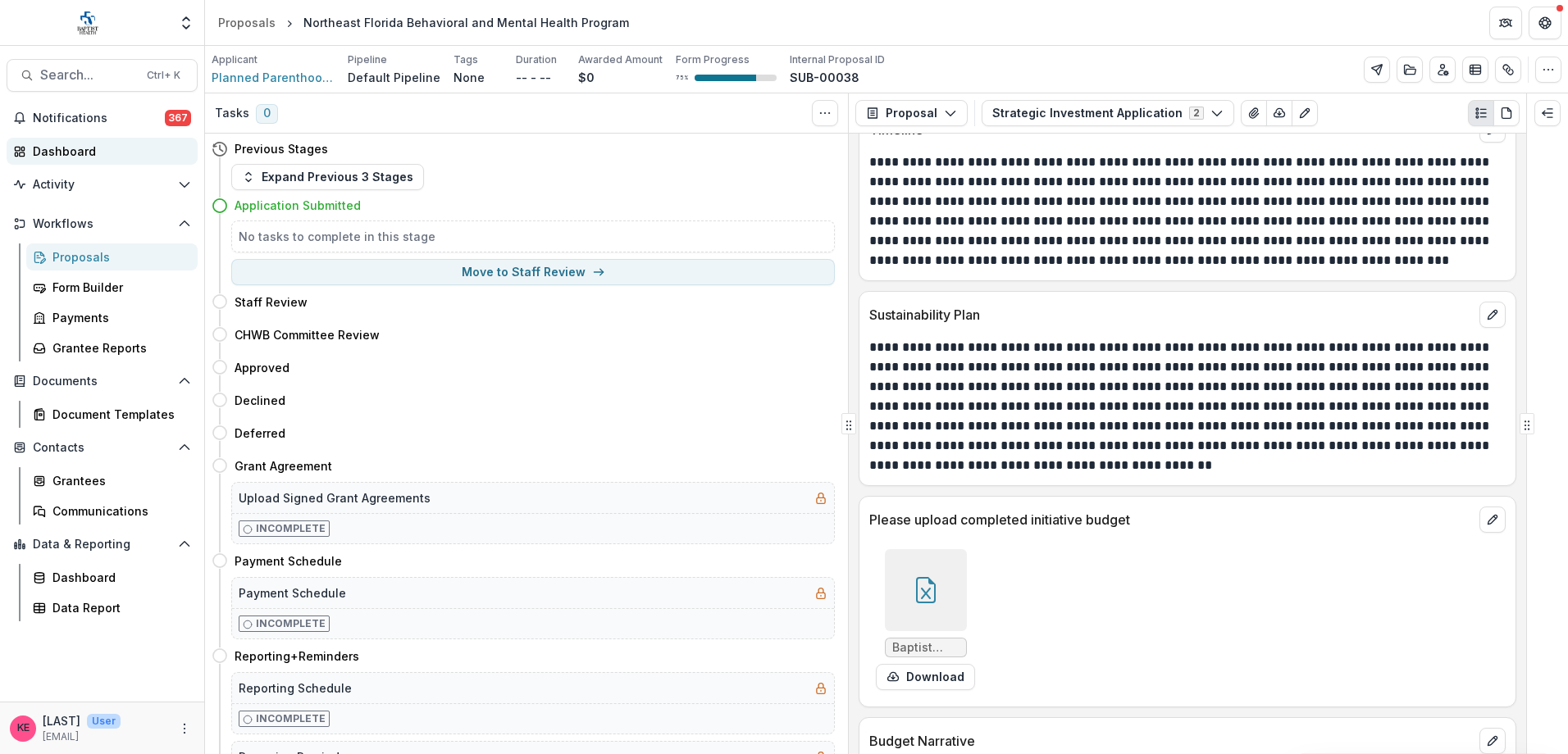 click on "Dashboard" at bounding box center (108, 151) 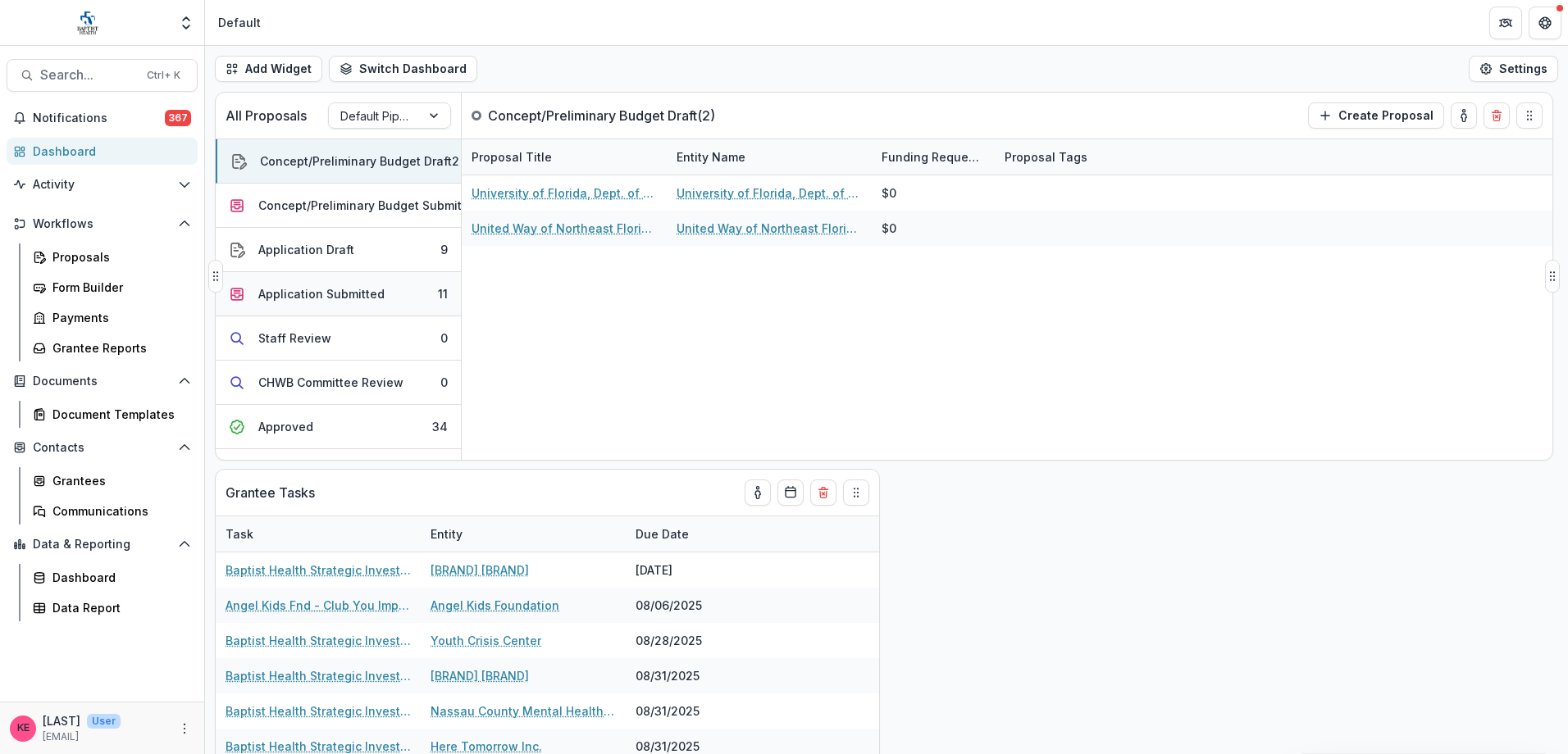 click on "Application Submitted" at bounding box center (321, 293) 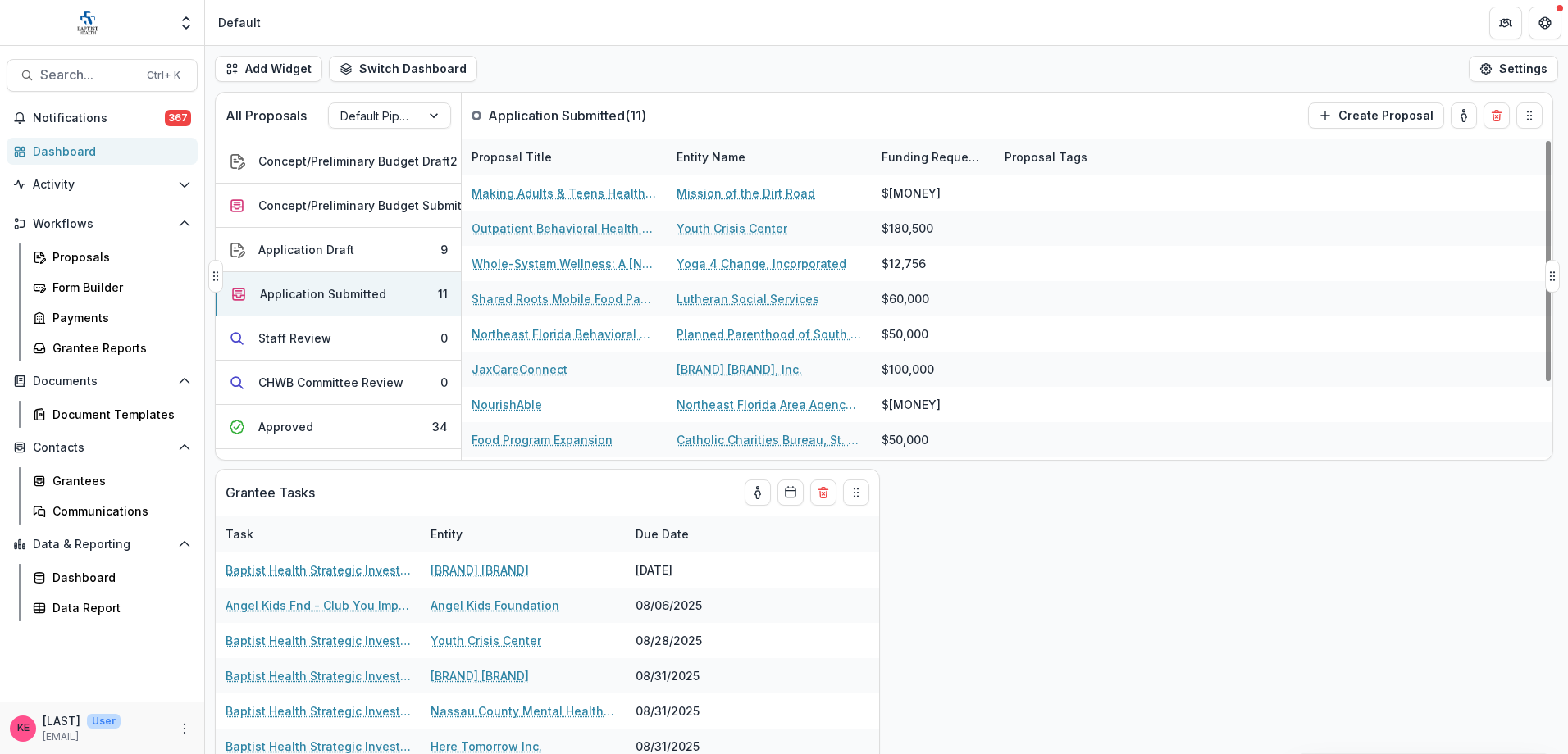 click on "Entity Name" at bounding box center (711, 157) 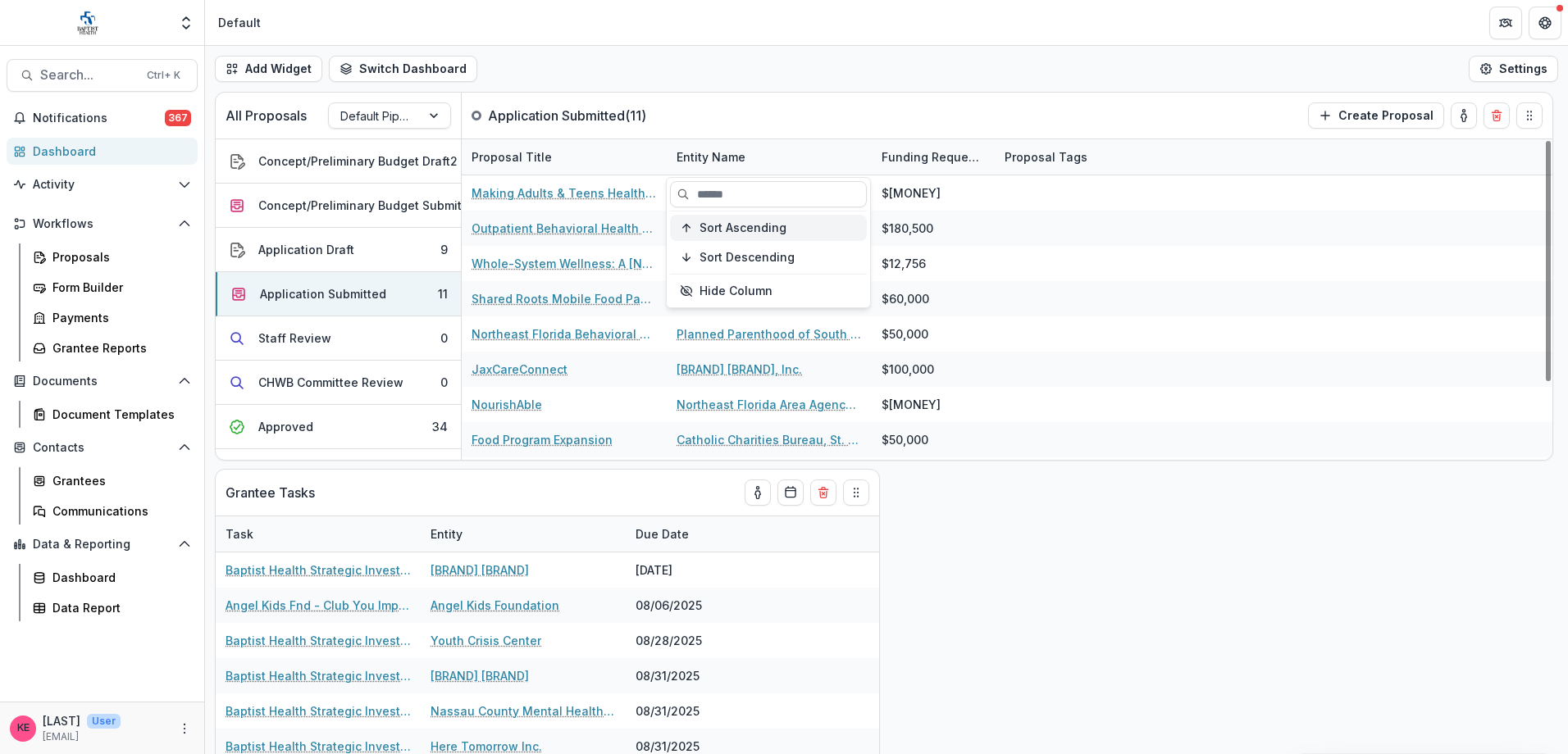 click on "Sort Ascending" at bounding box center [743, 228] 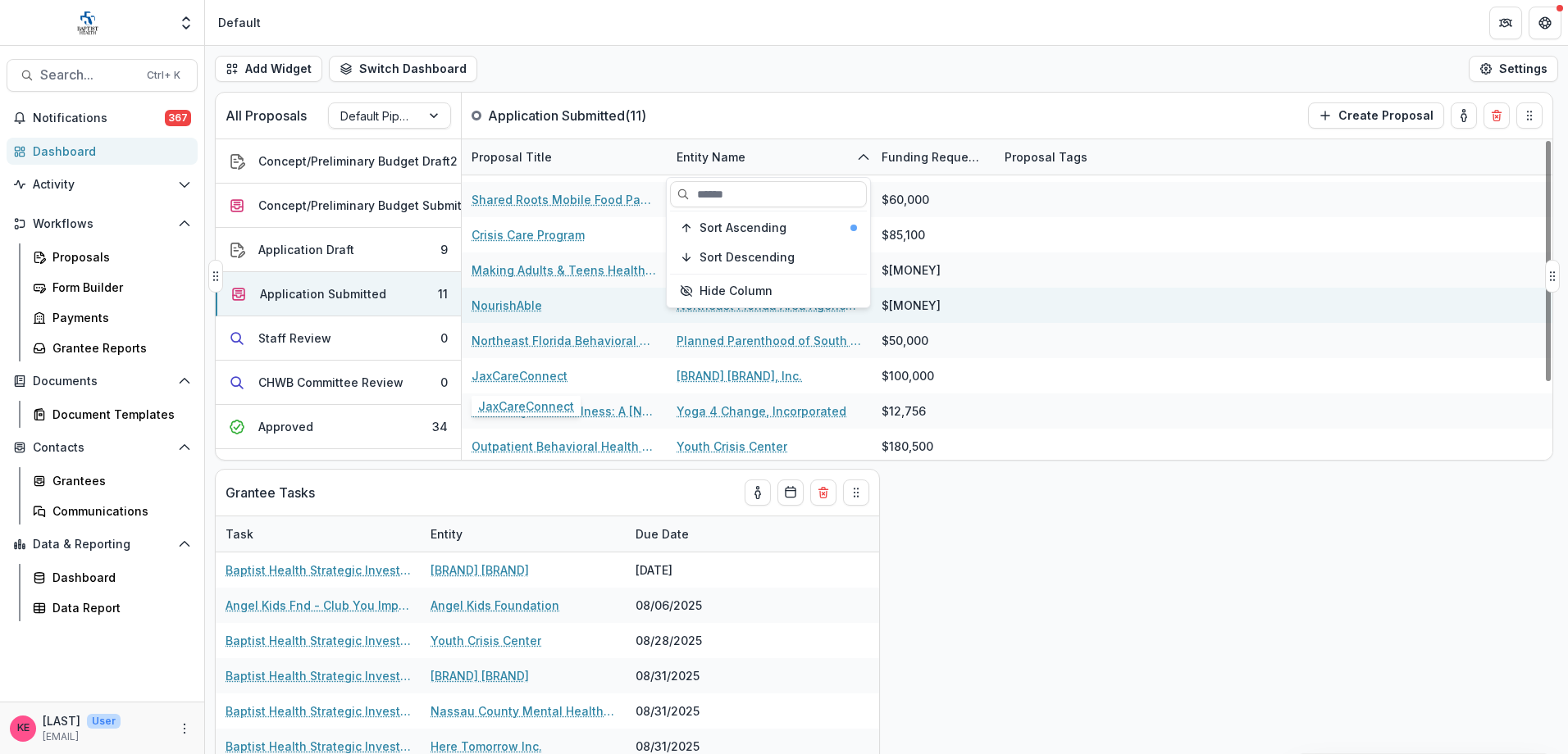 scroll, scrollTop: 103, scrollLeft: 0, axis: vertical 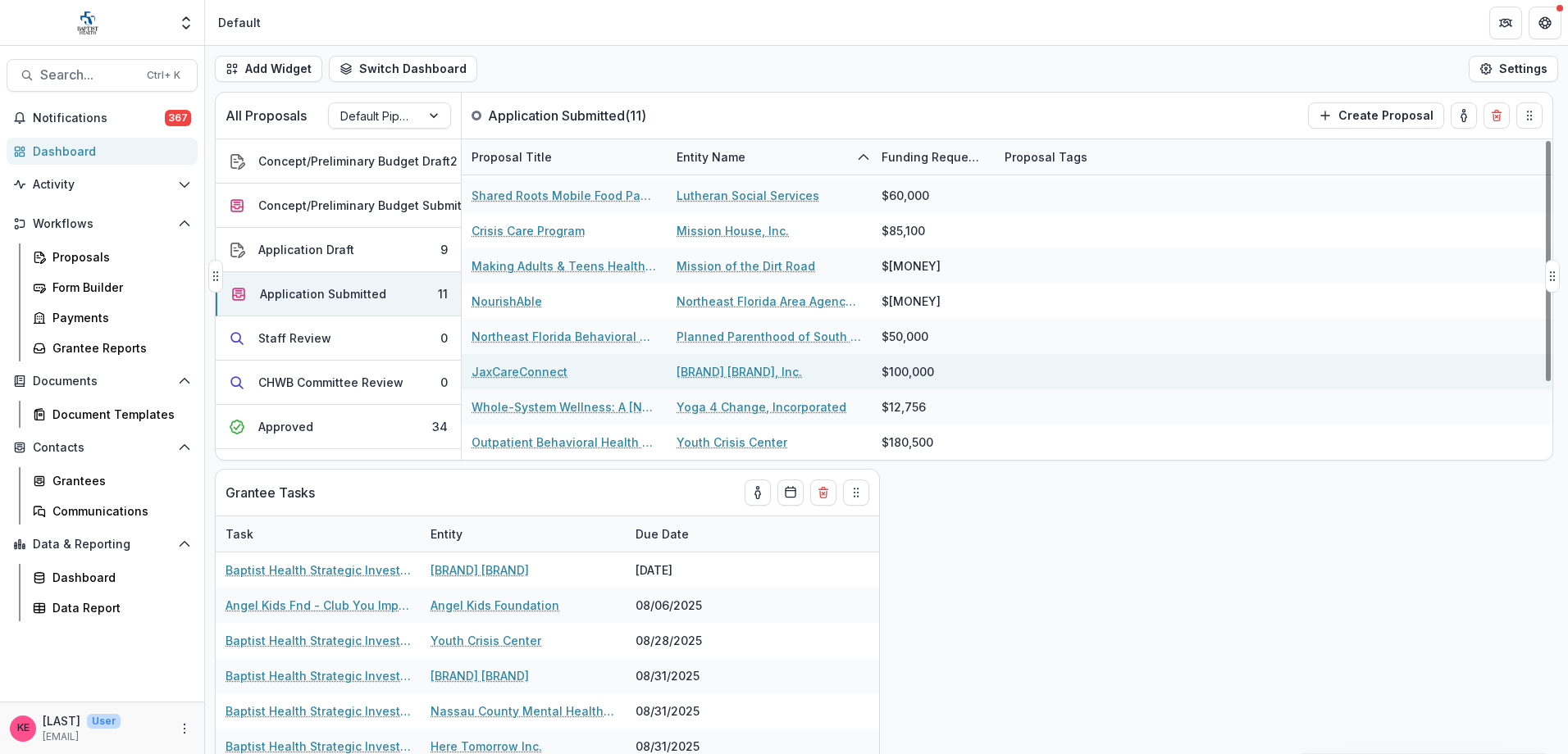 click on "JaxCareConnect" at bounding box center [519, 371] 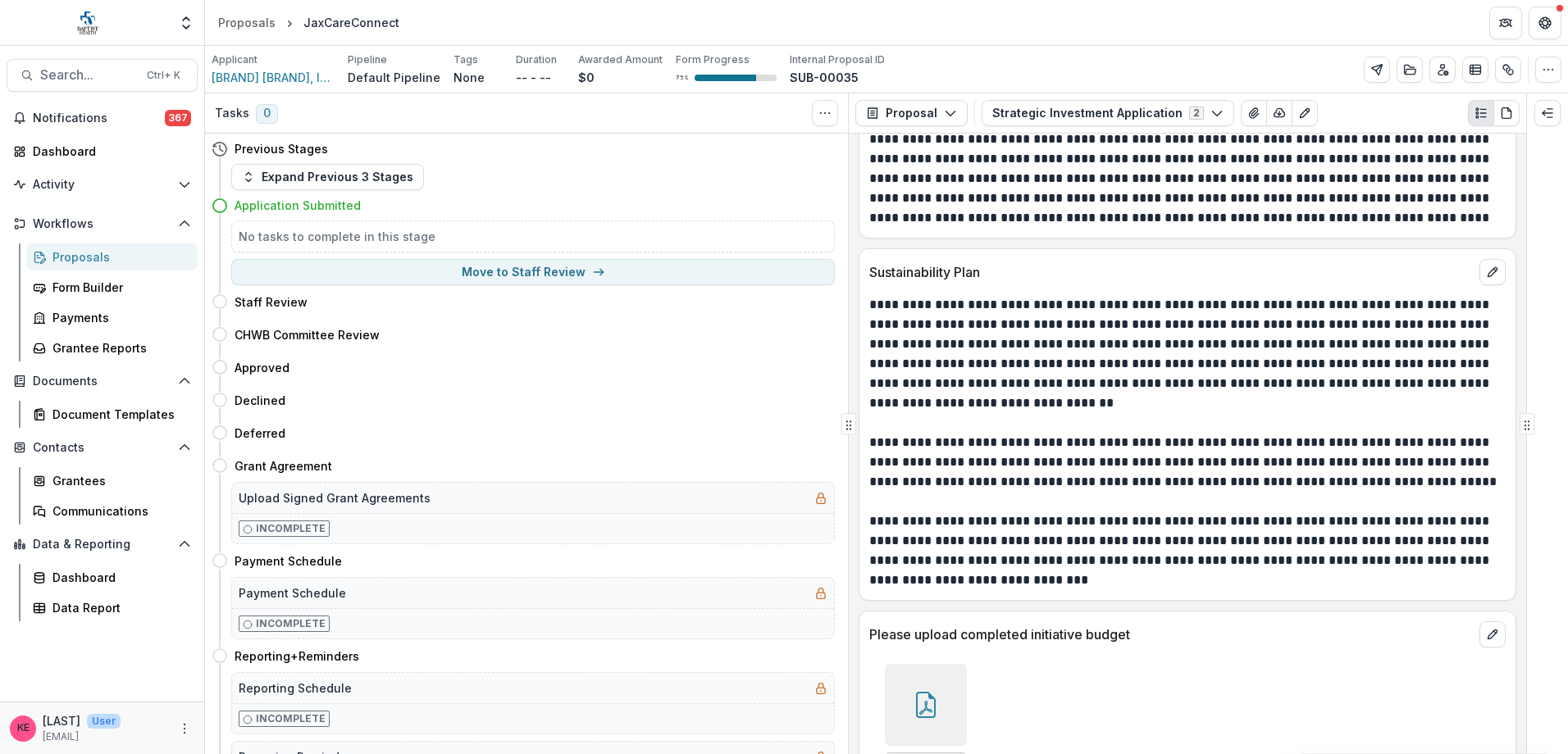 scroll, scrollTop: 9015, scrollLeft: 0, axis: vertical 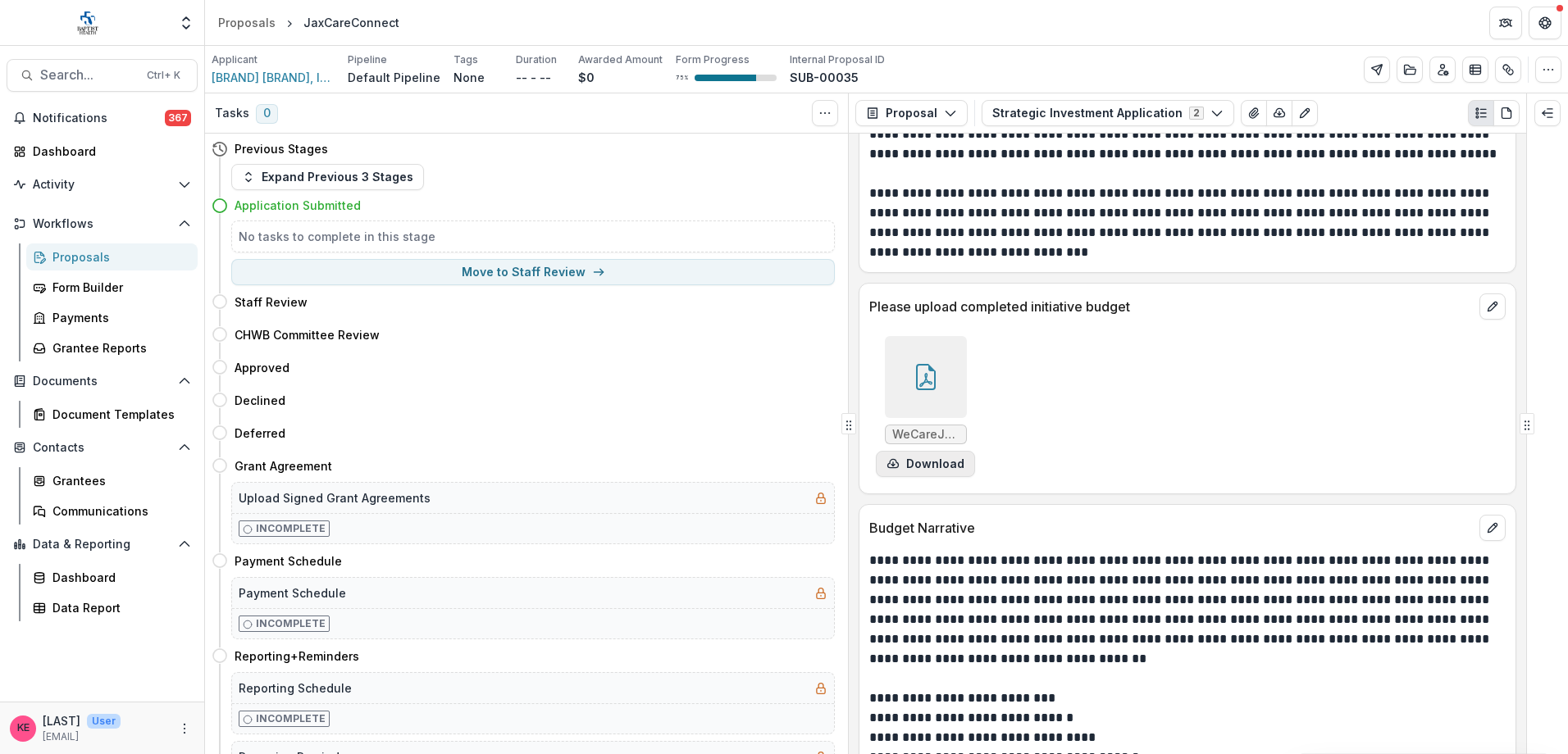 click on "Download" at bounding box center [925, 464] 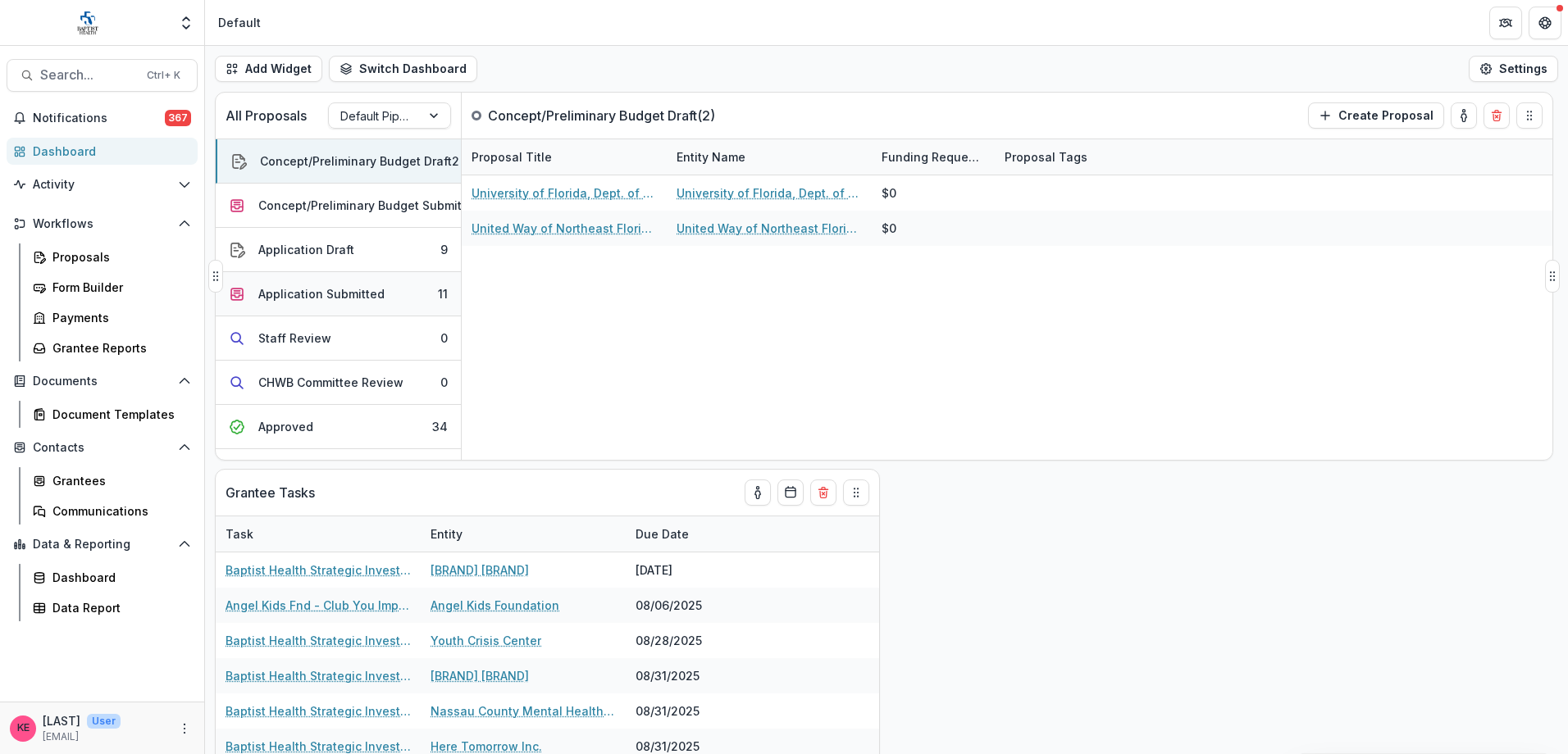 click on "Application Submitted" at bounding box center [321, 293] 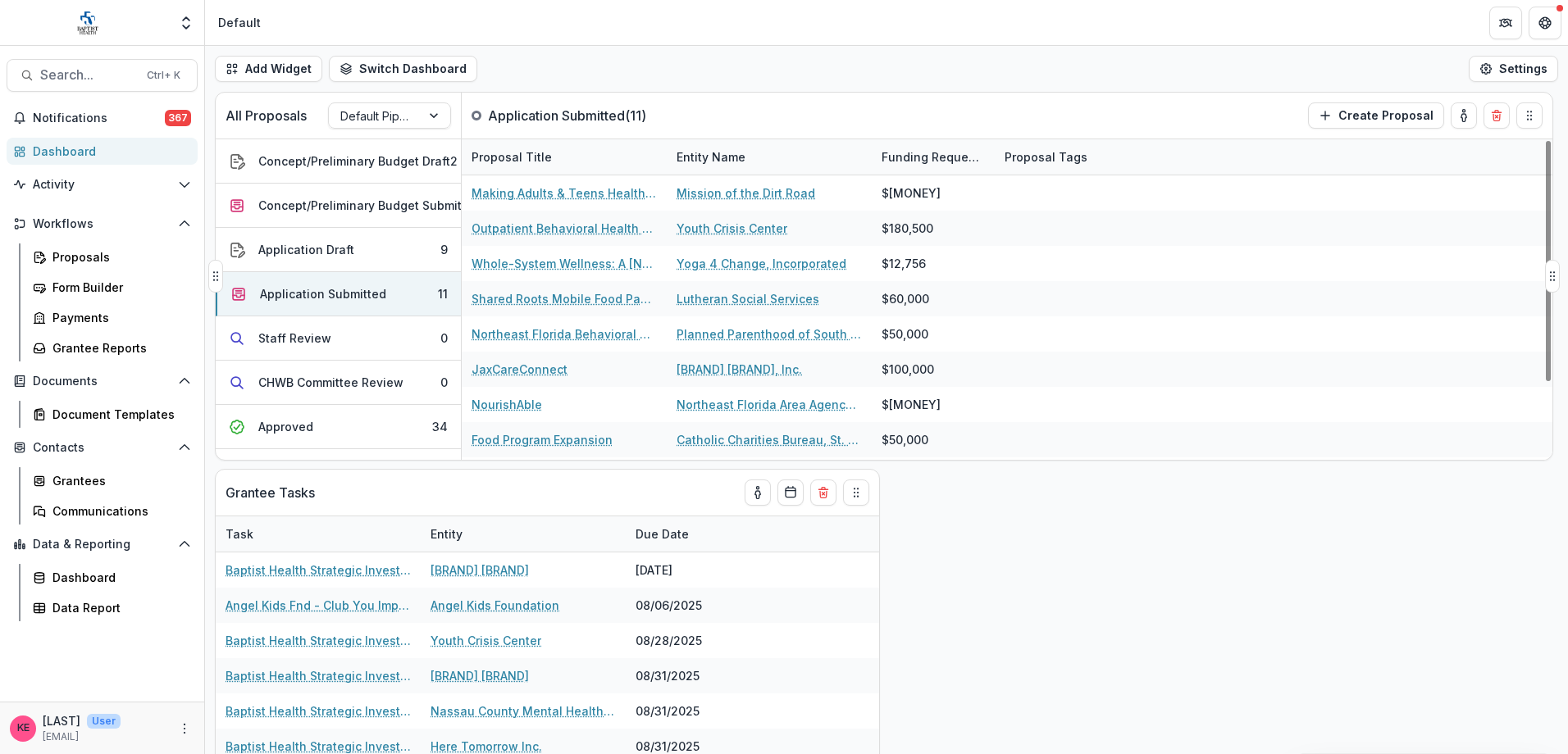click on "Entity Name" at bounding box center [711, 157] 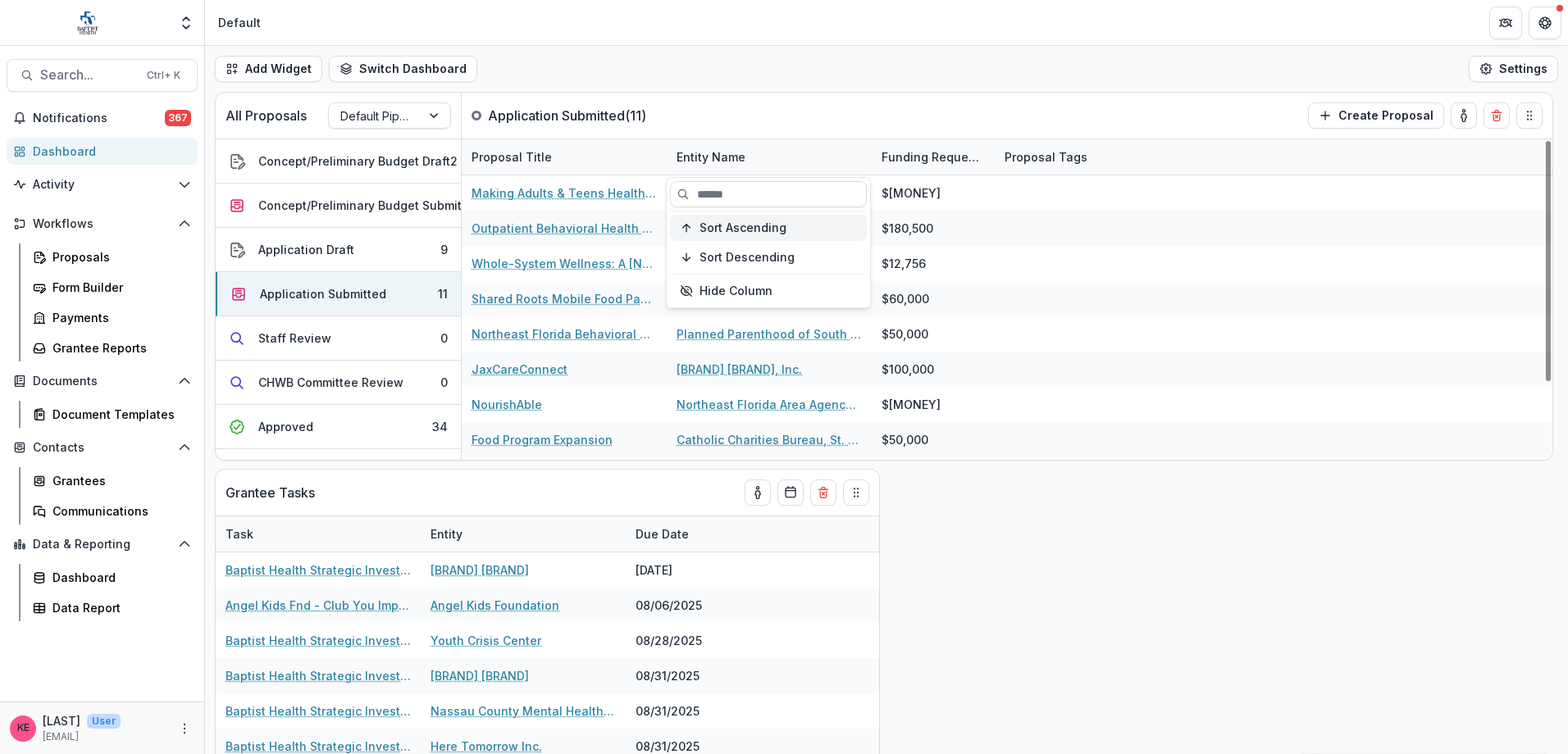 drag, startPoint x: 731, startPoint y: 230, endPoint x: 741, endPoint y: 207, distance: 25.079872 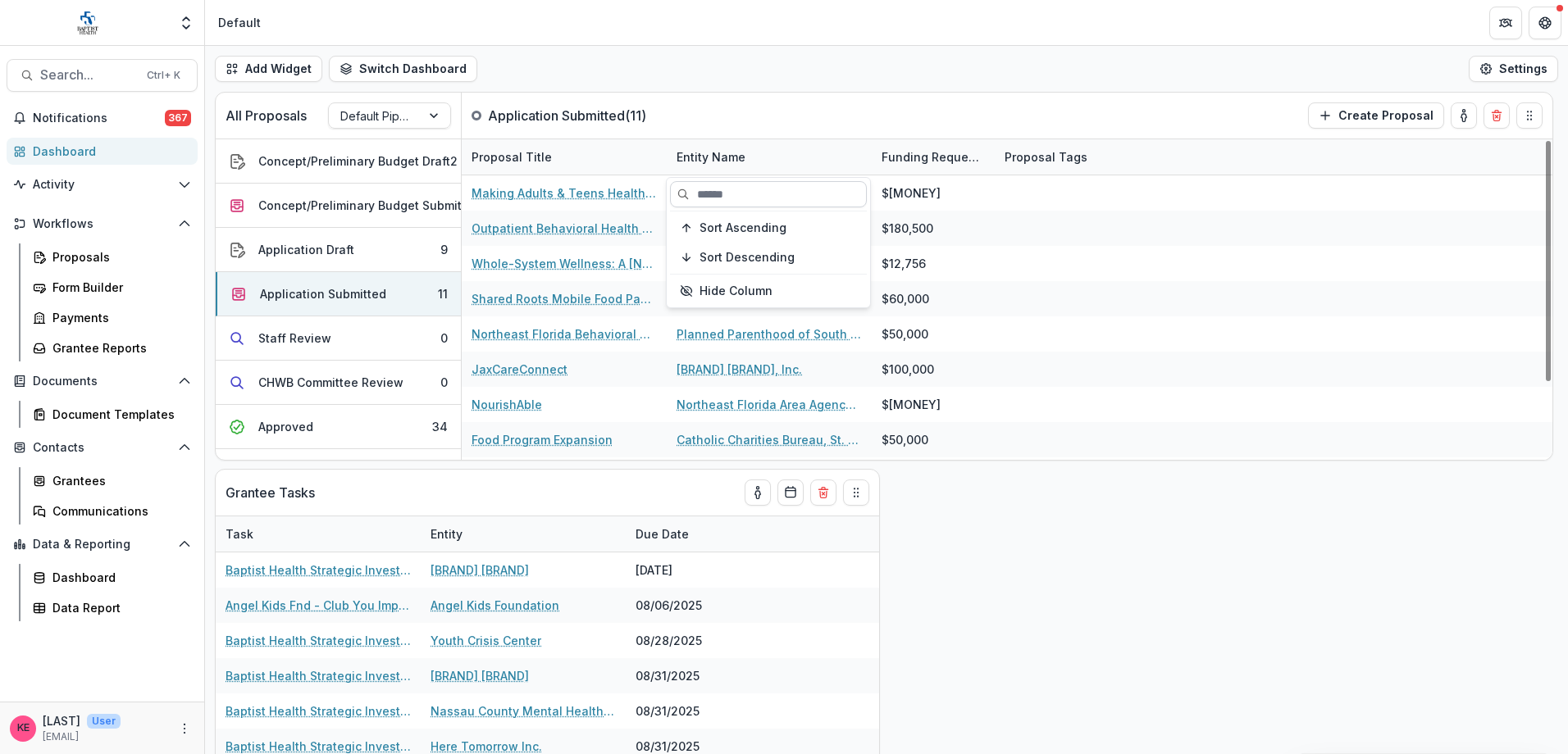 click on "Sort Ascending" at bounding box center (743, 228) 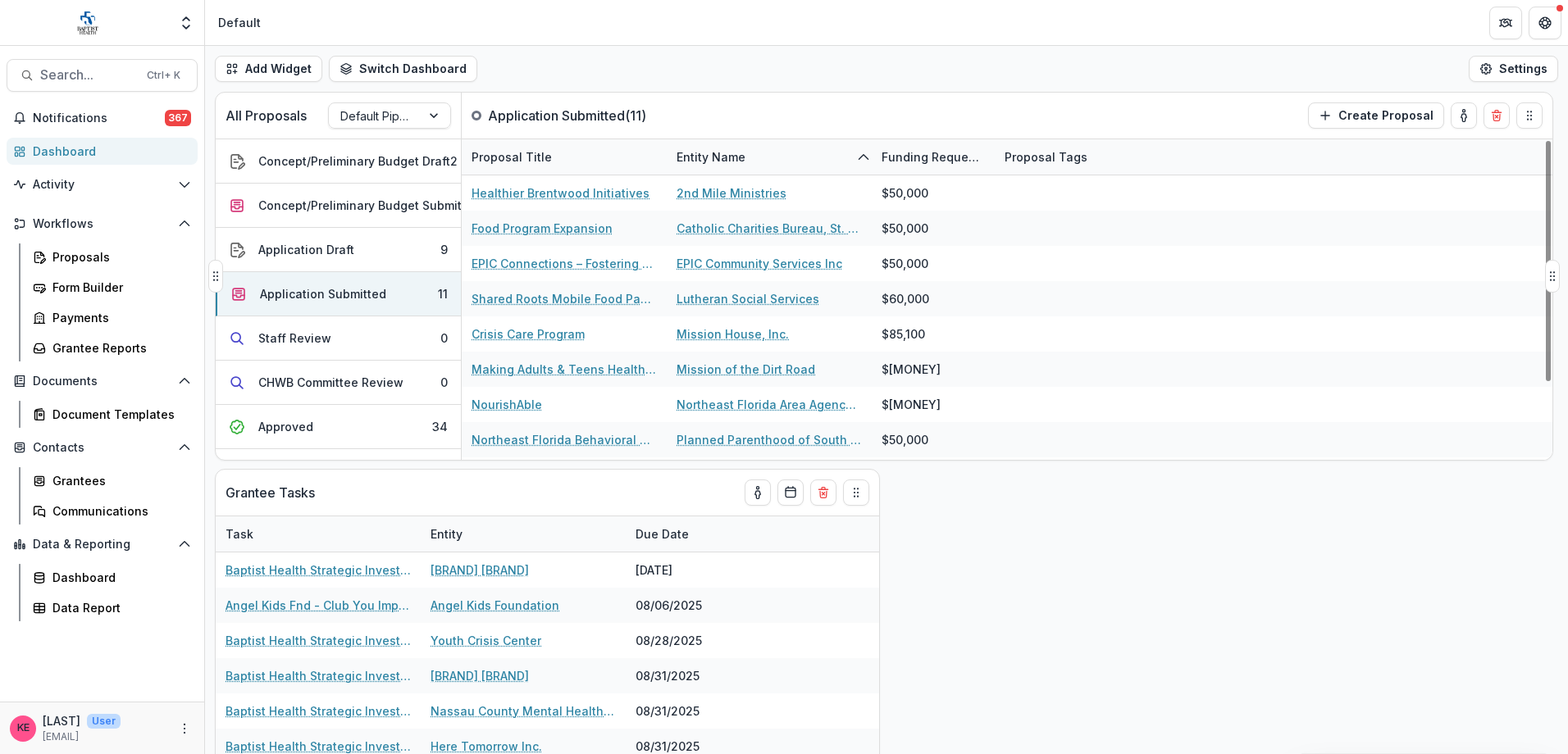 click on "All Proposals Default Pipeline Application Submitted  ( 11 ) Create Proposal" at bounding box center (850, 116) 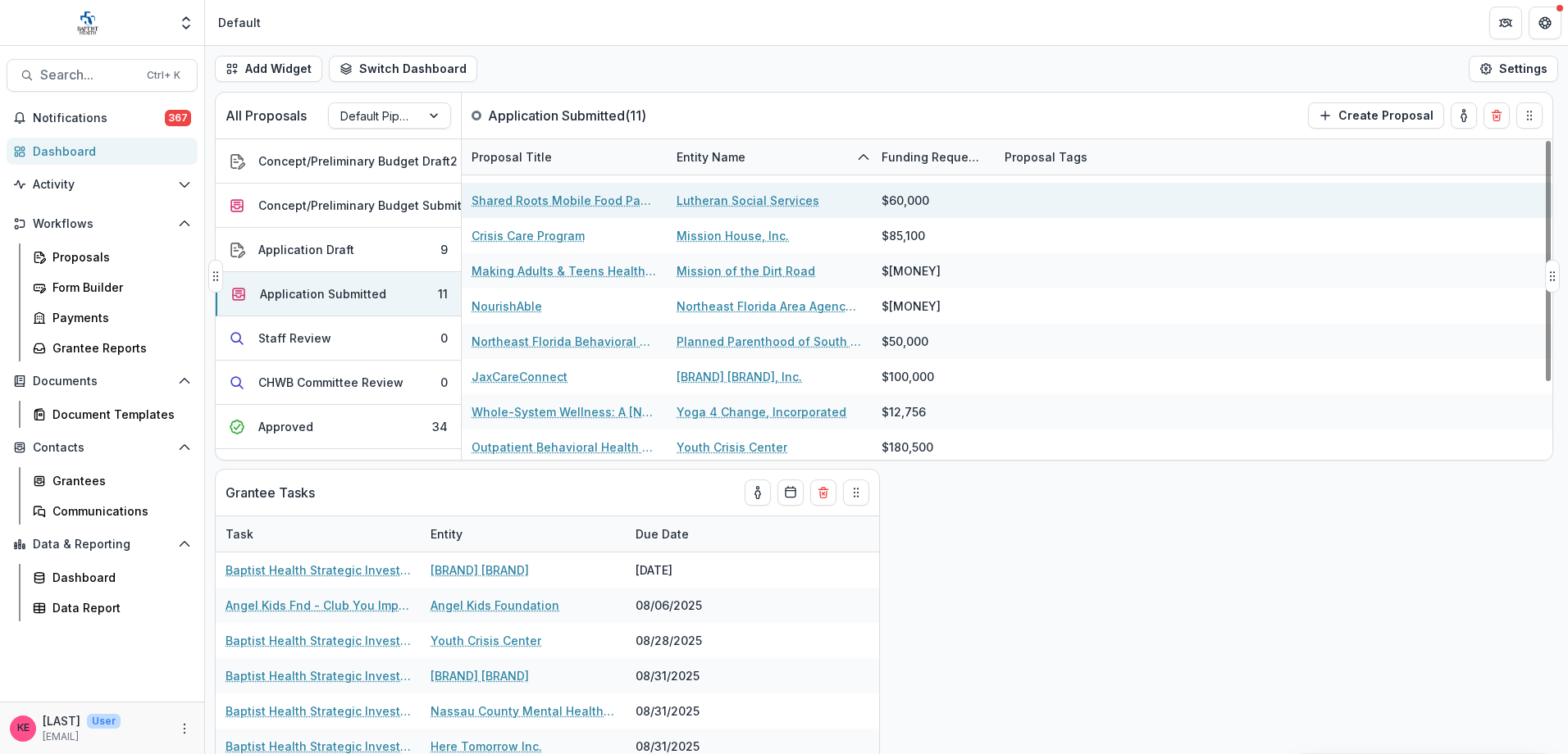 scroll, scrollTop: 103, scrollLeft: 0, axis: vertical 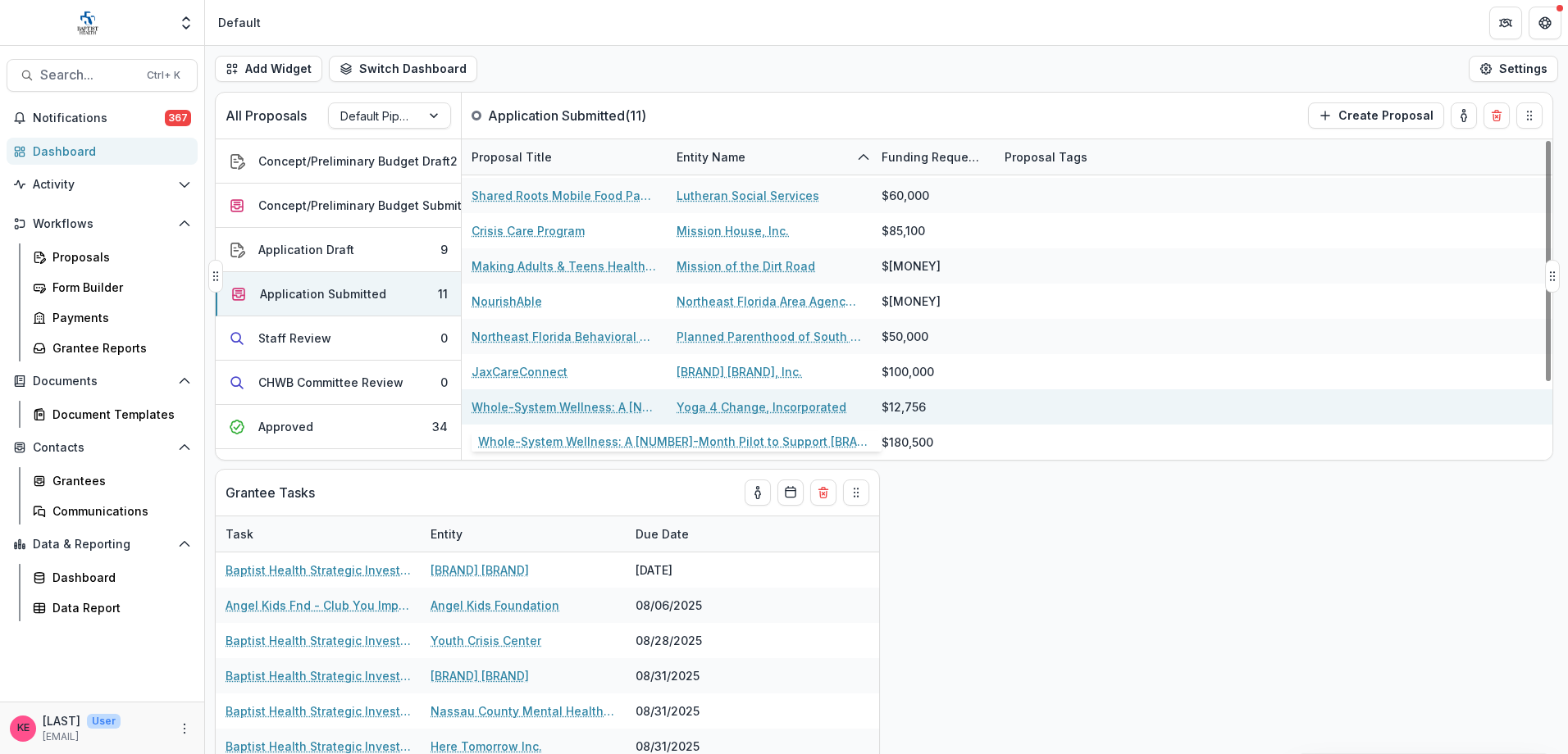 click on "Whole-System Wellness: A [NUMBER]-Month Pilot to Support [BRAND] Medical Center South Staff Through Trauma-Informed Yoga" at bounding box center (564, 407) 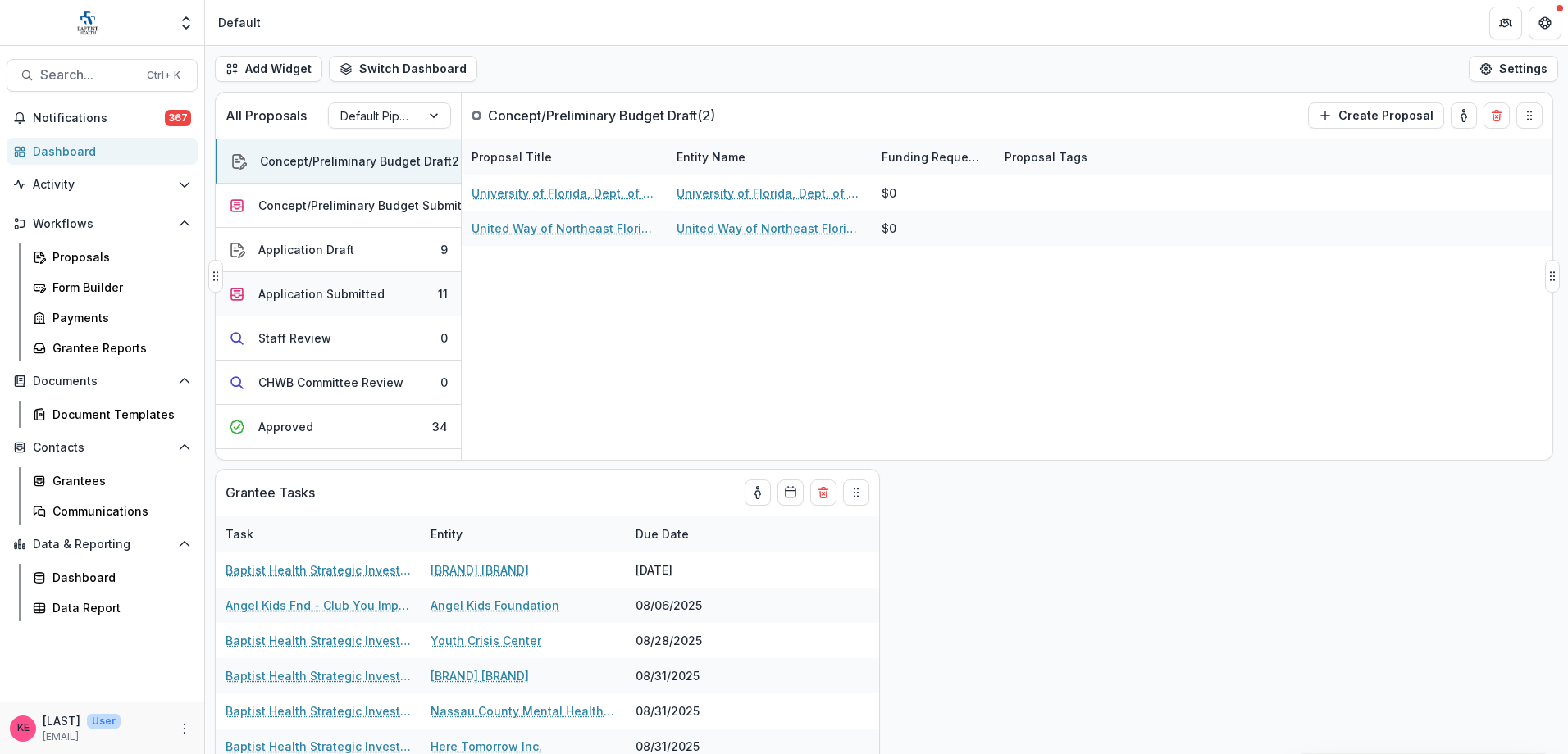 click on "Application Submitted" at bounding box center (321, 293) 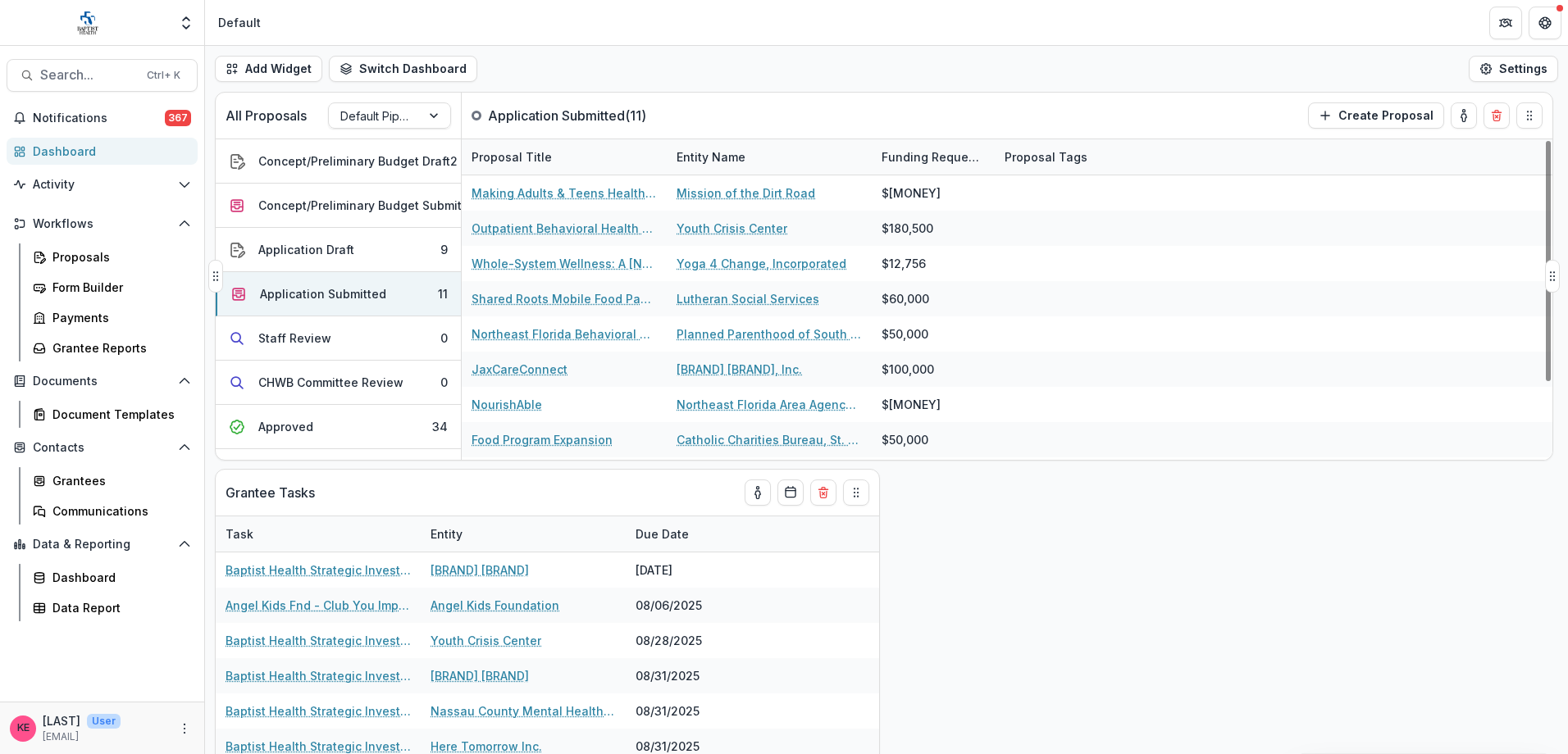 click on "Entity Name" at bounding box center [711, 157] 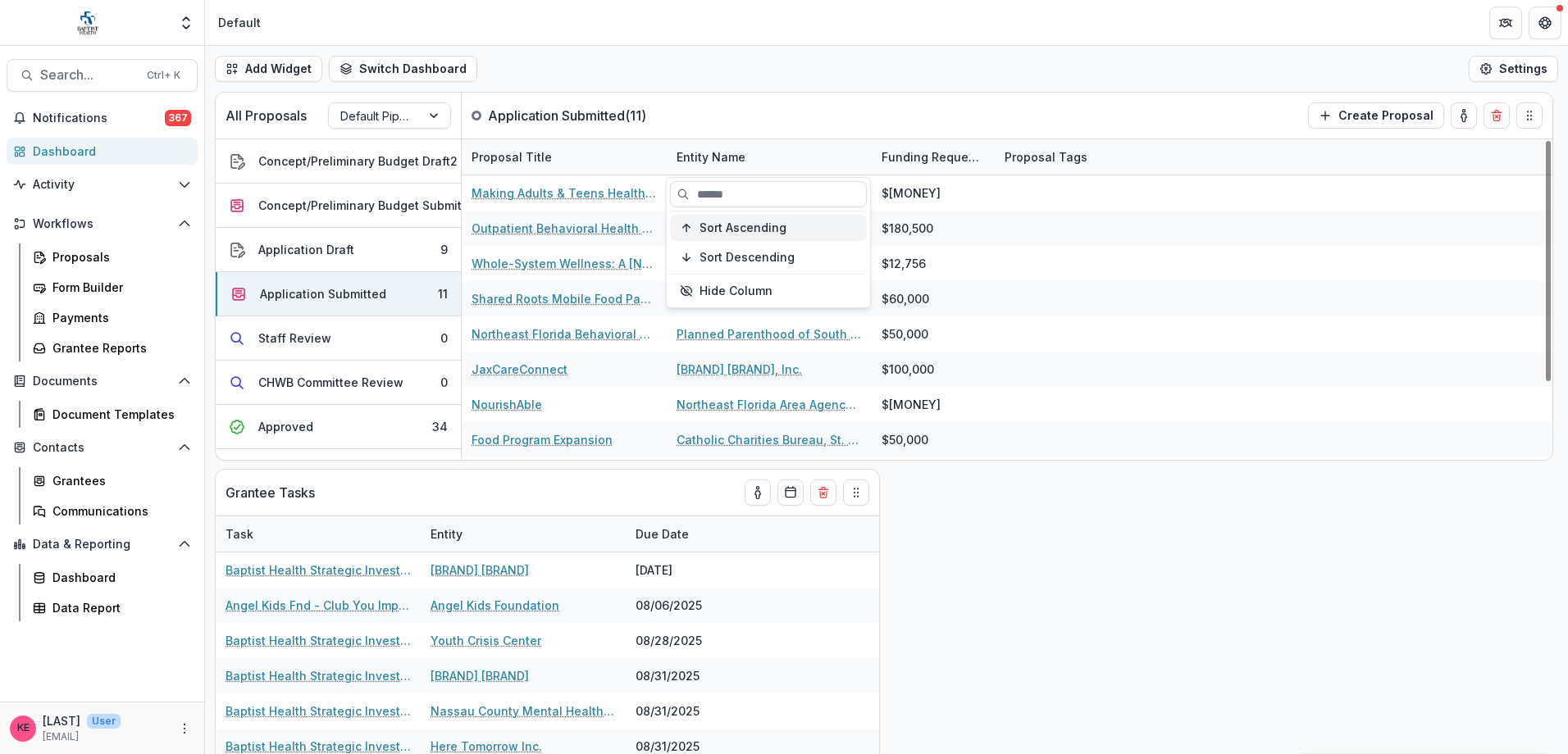 click on "Sort Ascending" at bounding box center (743, 228) 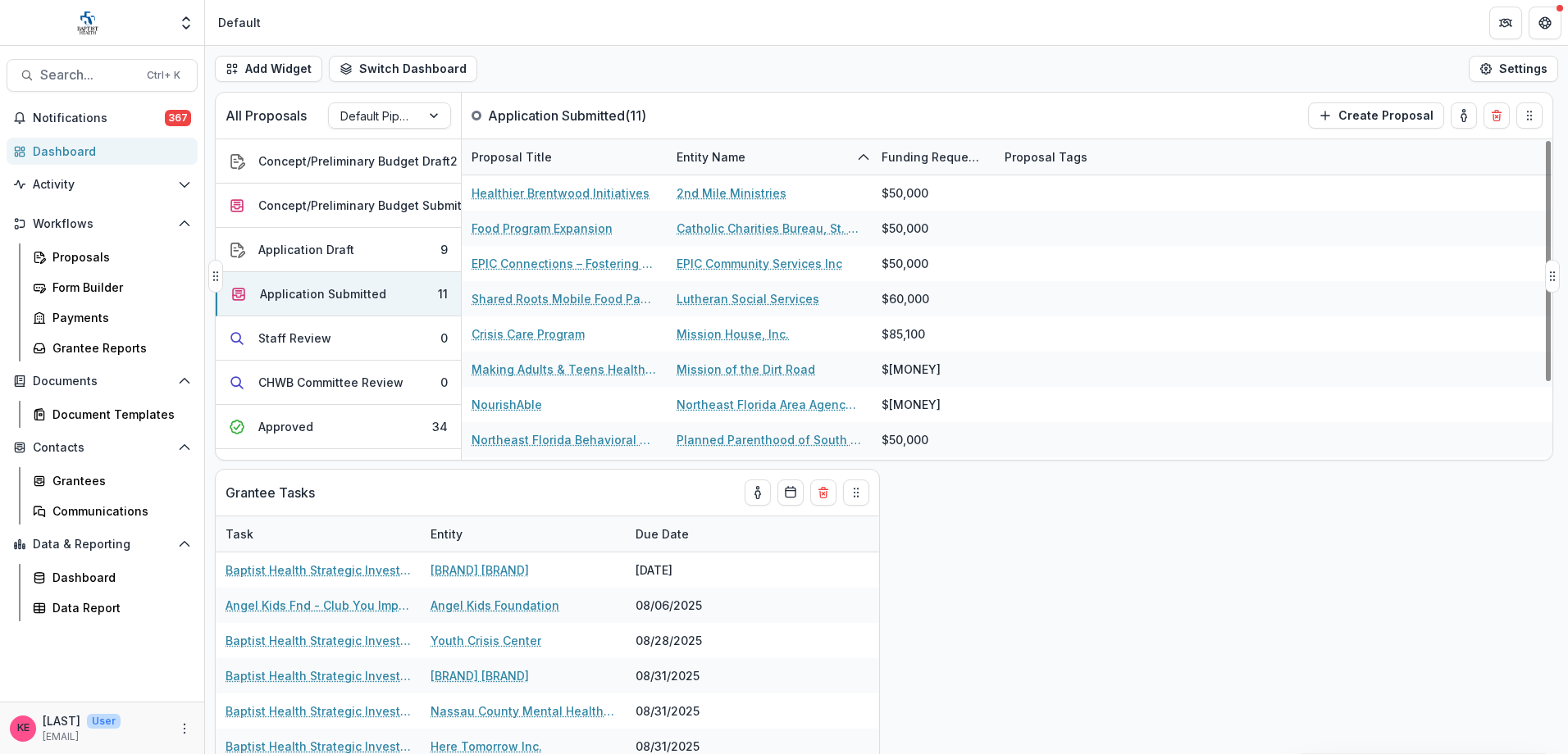 click on "All Proposals Default Pipeline Application Submitted  ( 11 ) Create Proposal" at bounding box center (850, 116) 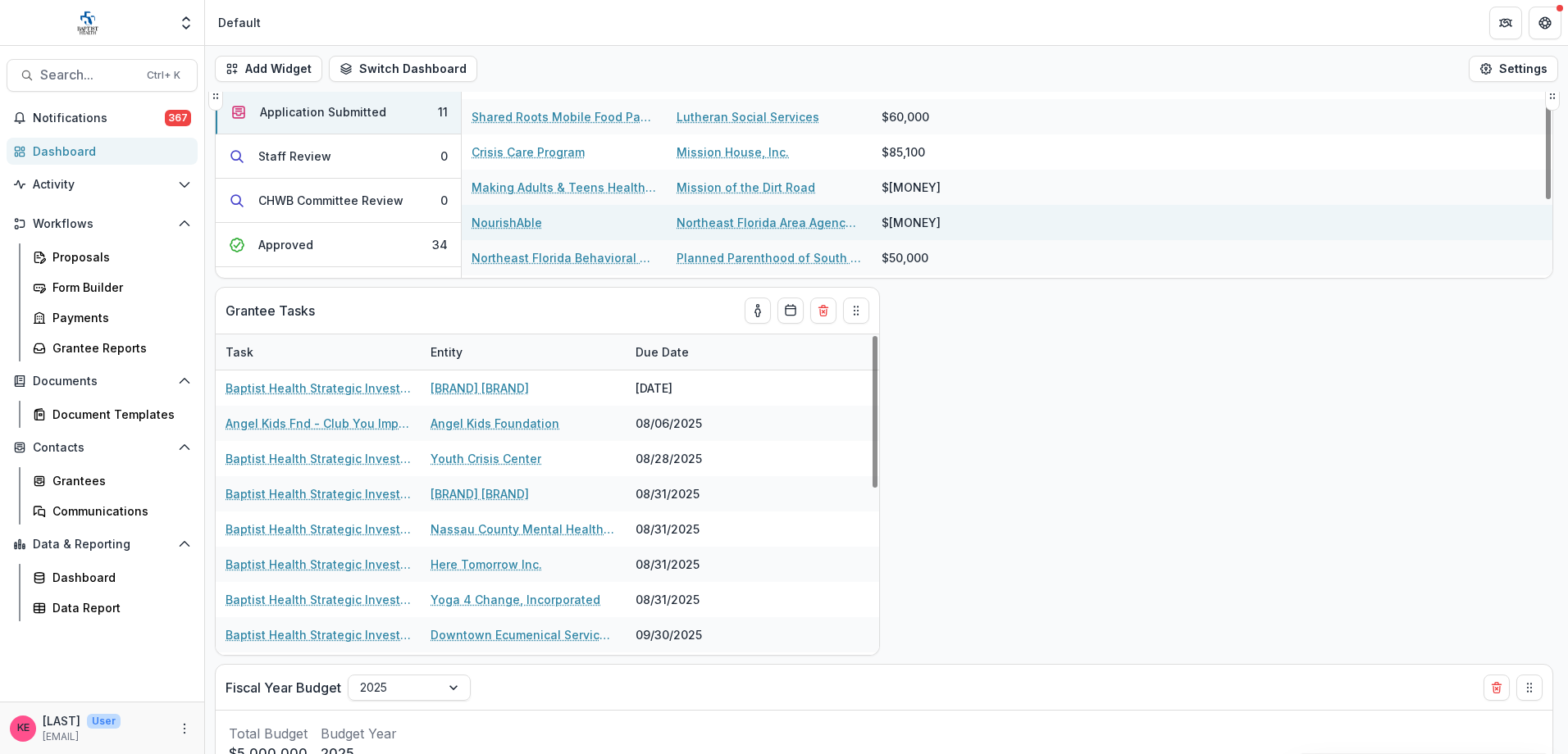scroll, scrollTop: 0, scrollLeft: 0, axis: both 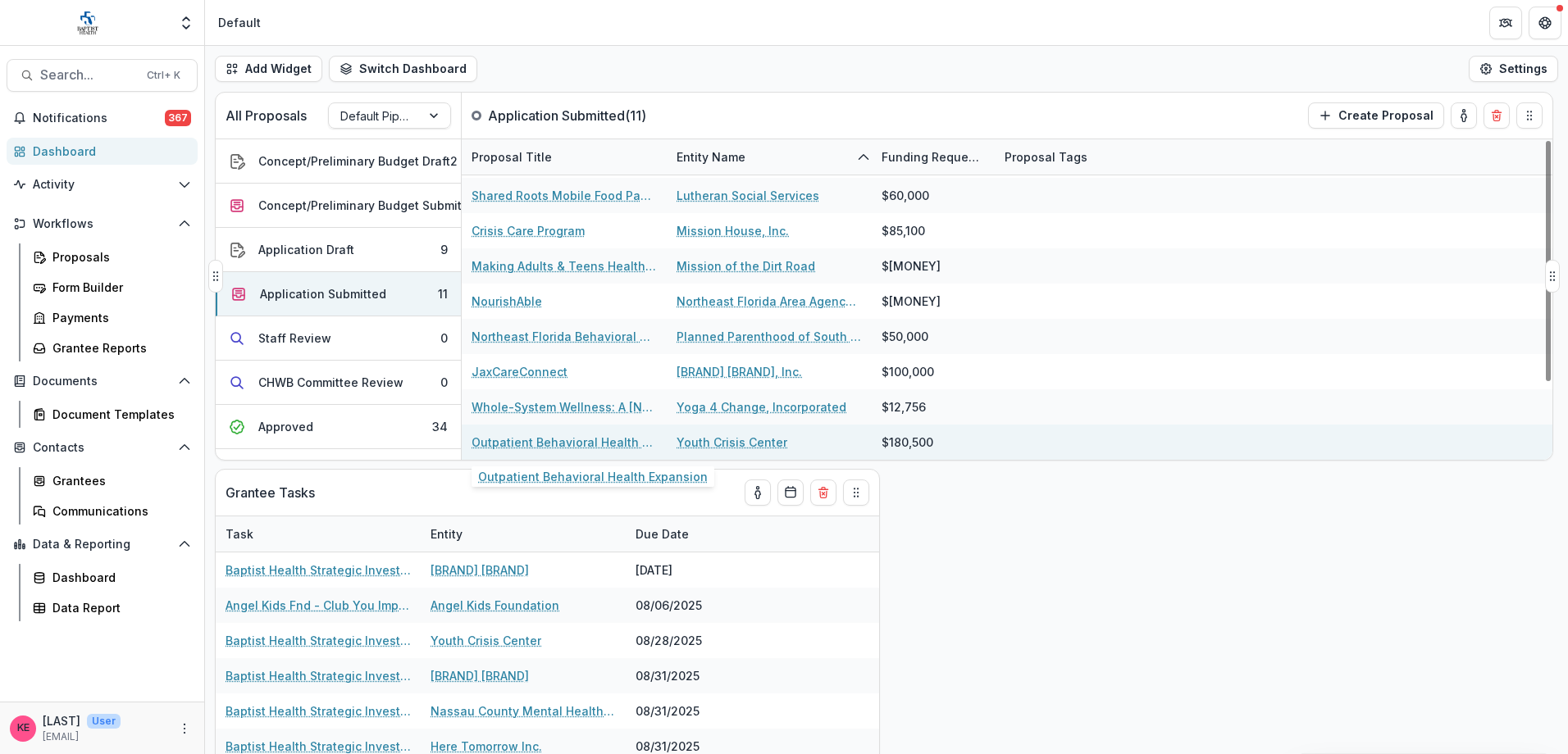 click on "Outpatient Behavioral Health Expansion" at bounding box center [564, 442] 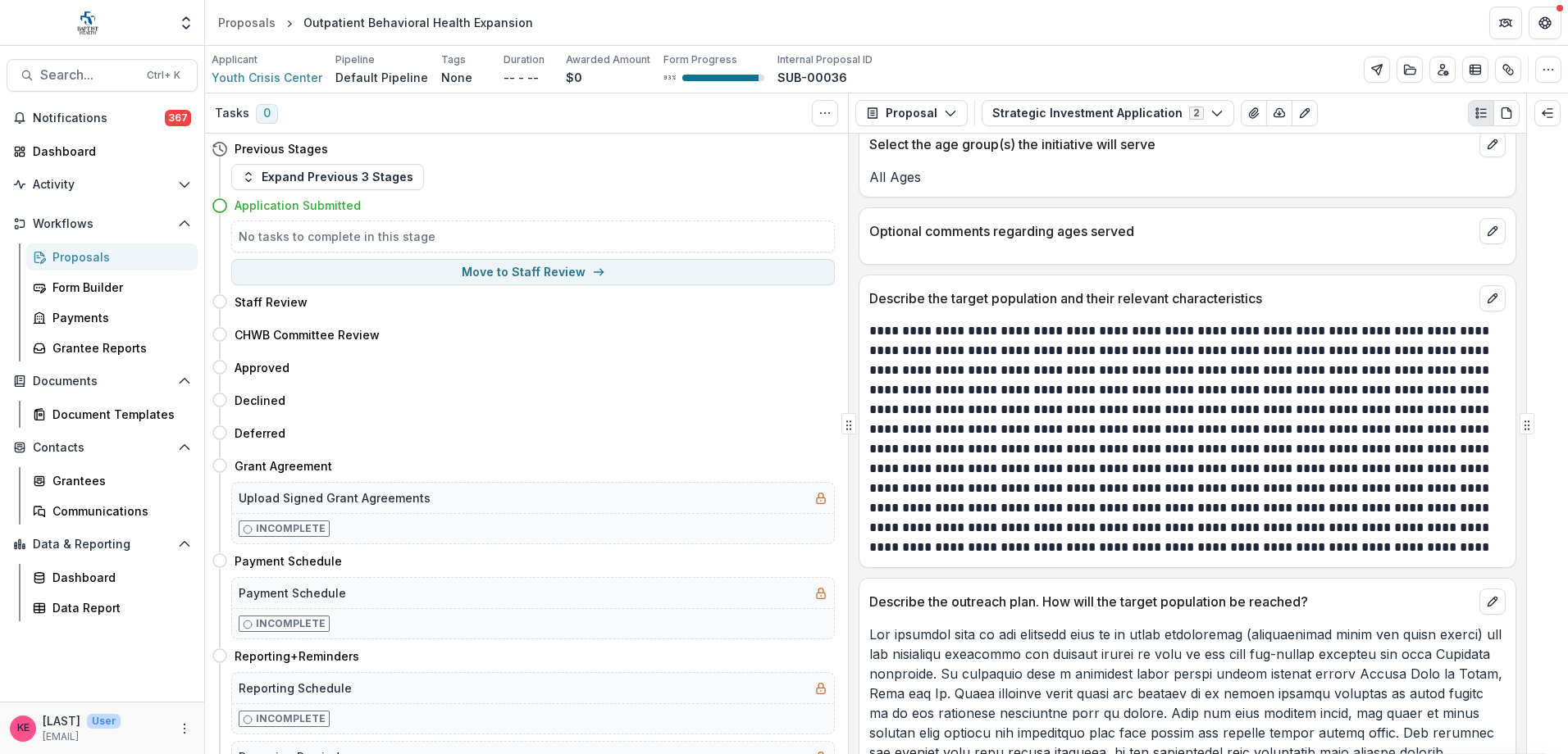 scroll, scrollTop: 2541, scrollLeft: 0, axis: vertical 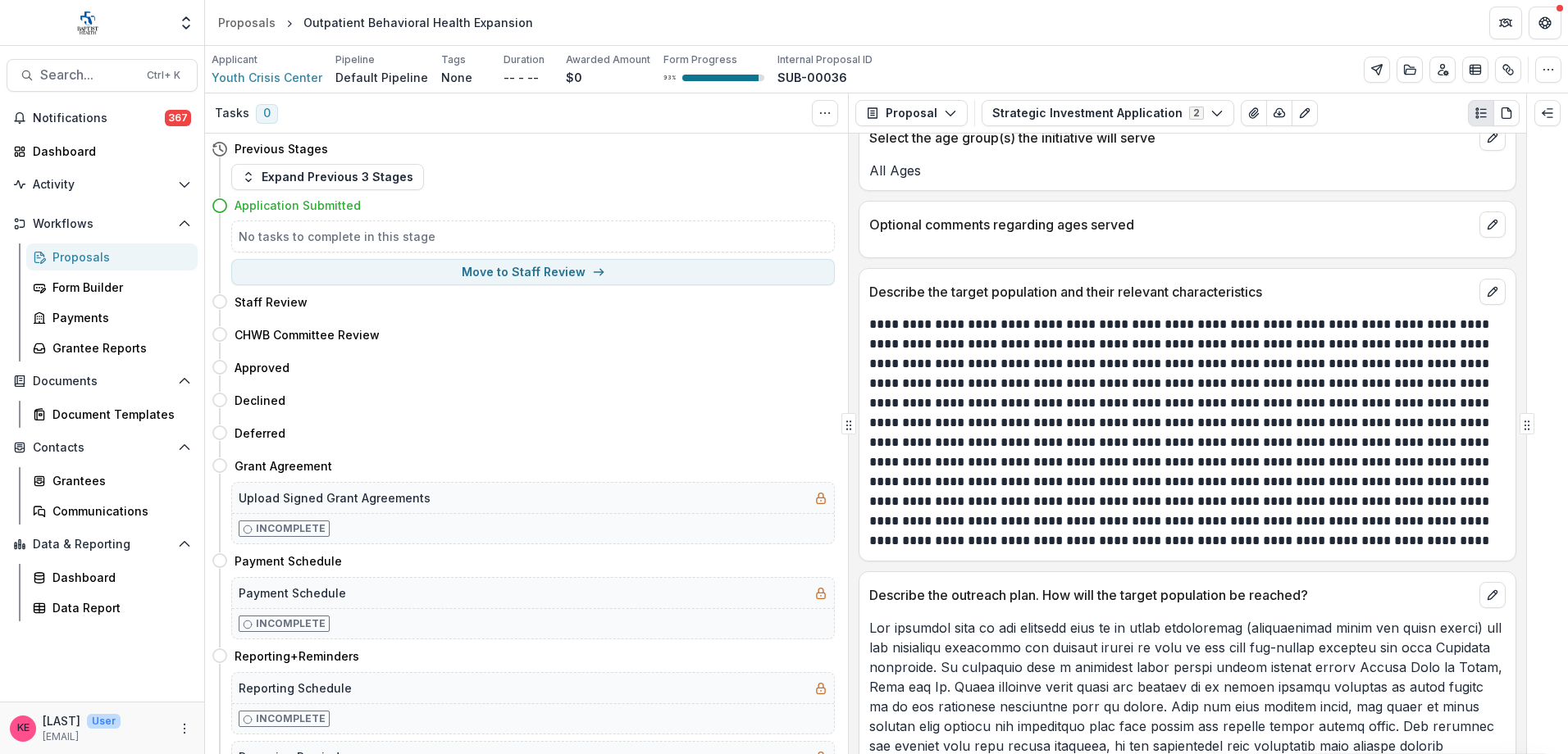 drag, startPoint x: 1105, startPoint y: 486, endPoint x: 1109, endPoint y: 498, distance: 12.649111 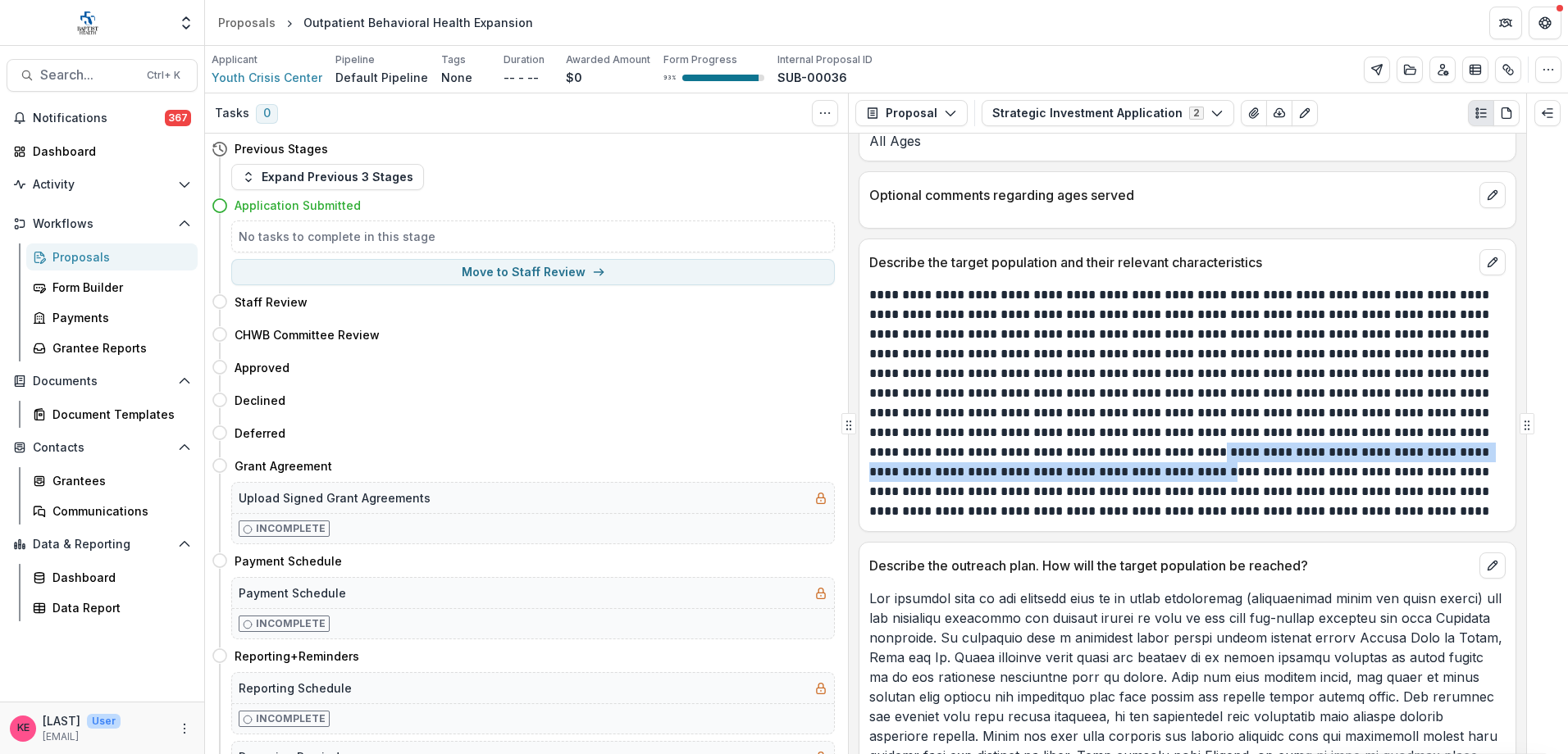 scroll, scrollTop: 2623, scrollLeft: 0, axis: vertical 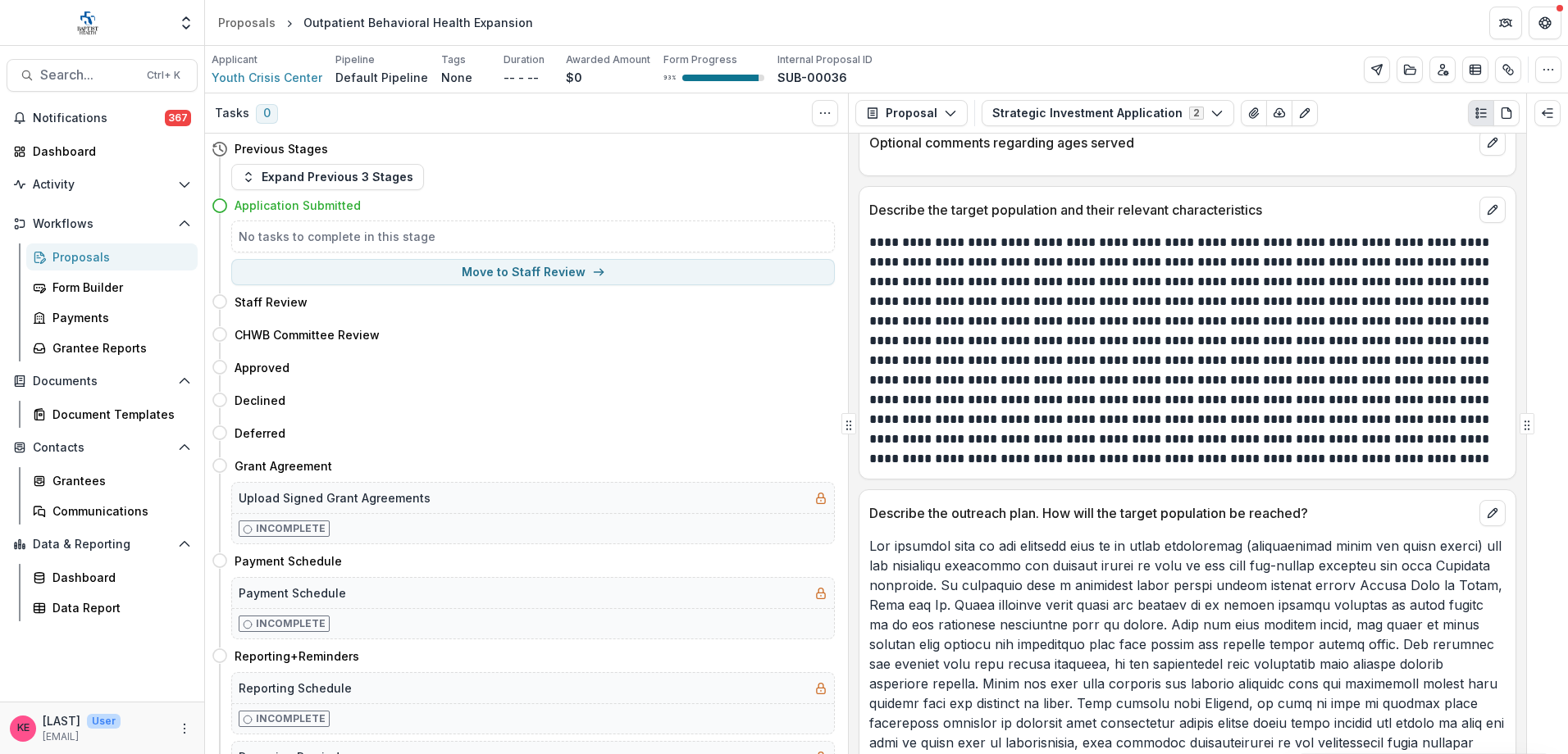 click at bounding box center [1185, 351] 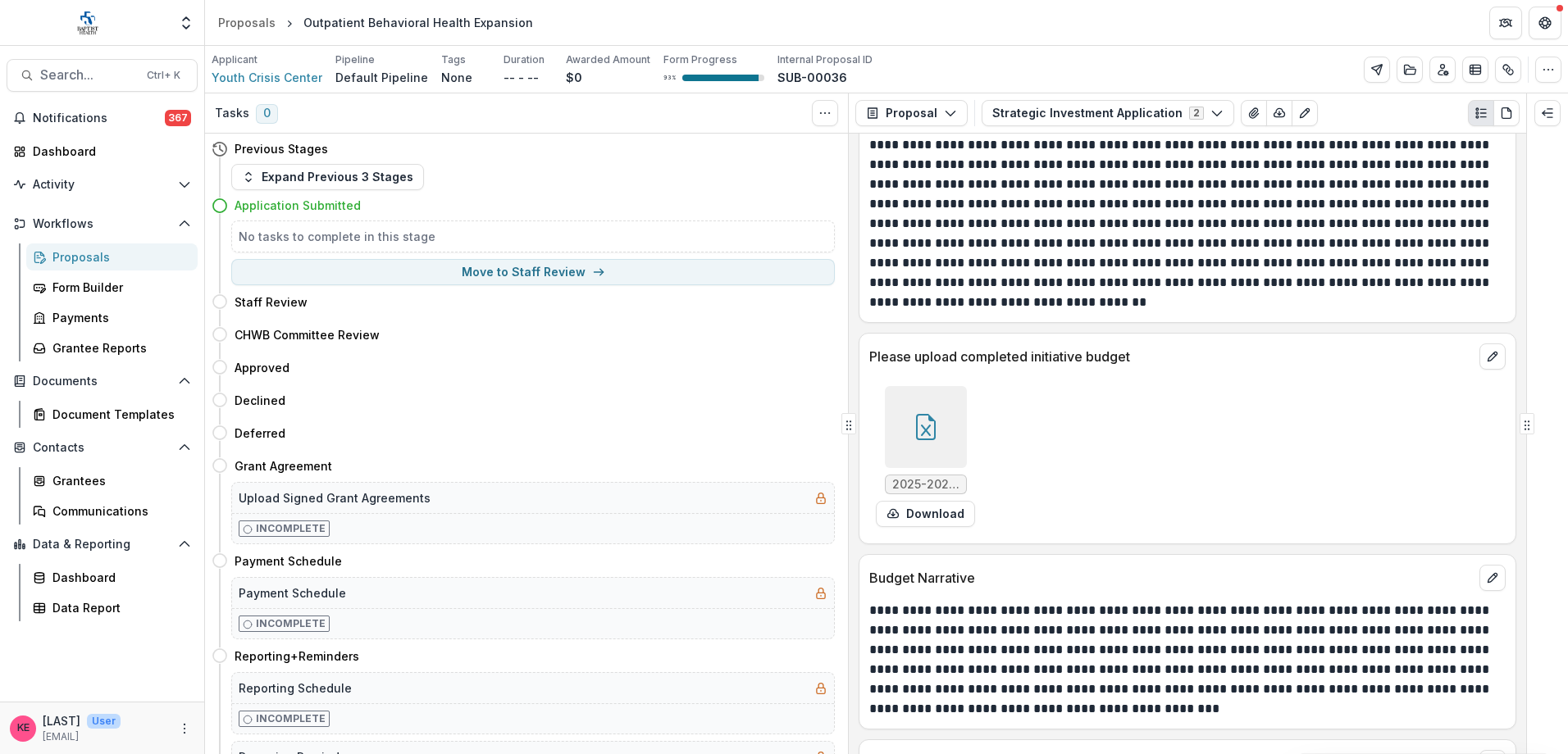 scroll, scrollTop: 7622, scrollLeft: 0, axis: vertical 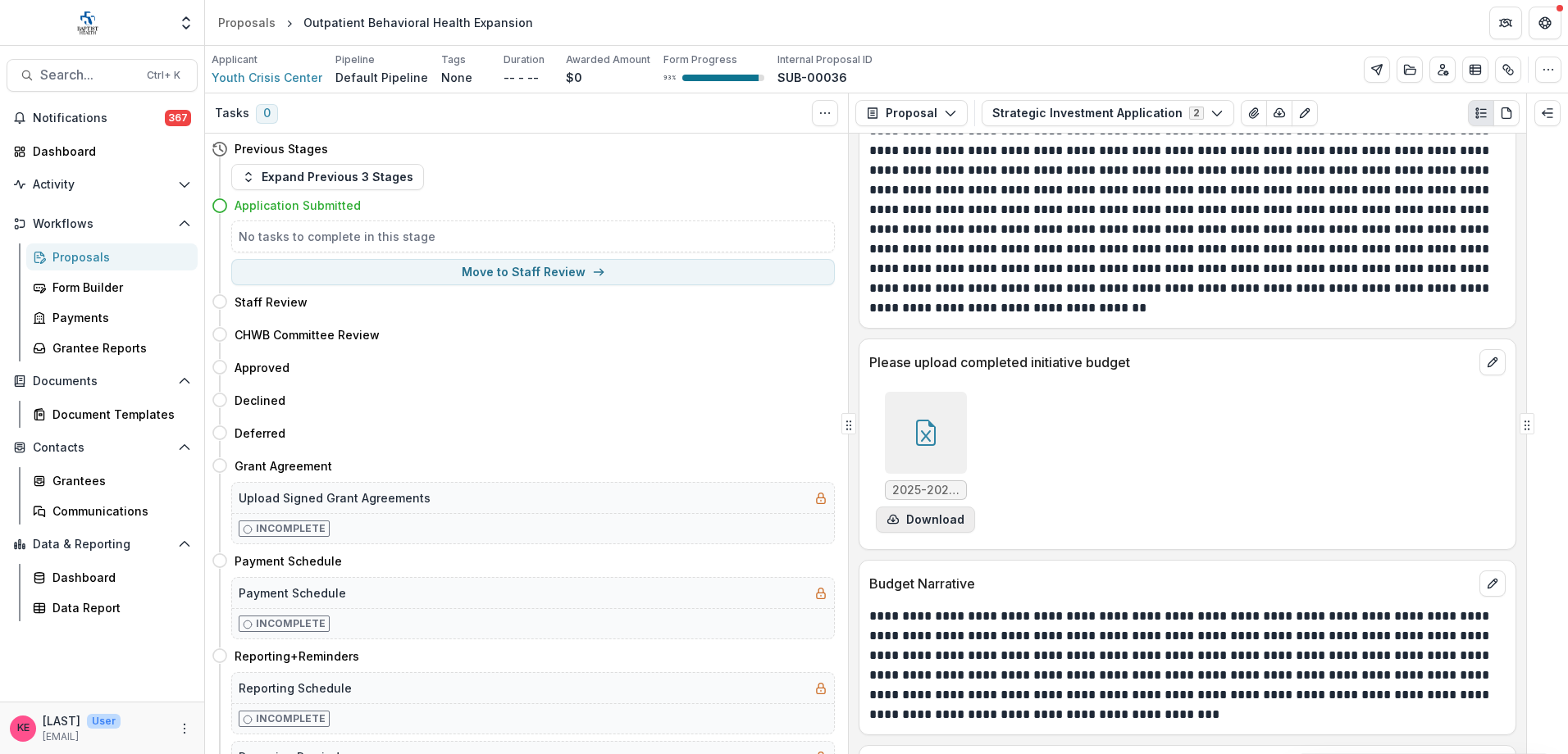 click on "Download" at bounding box center [925, 520] 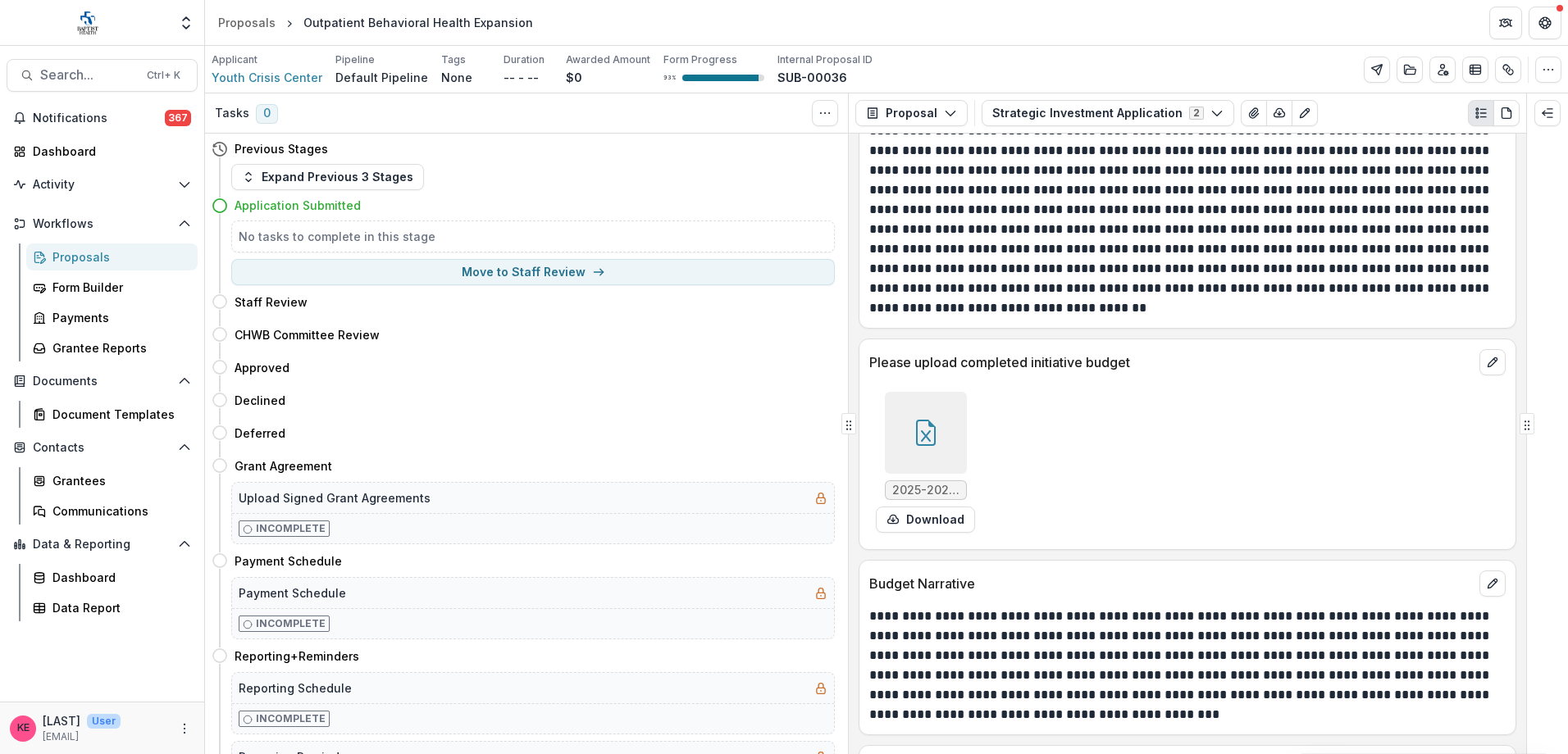 click on "**********" at bounding box center [1185, 665] 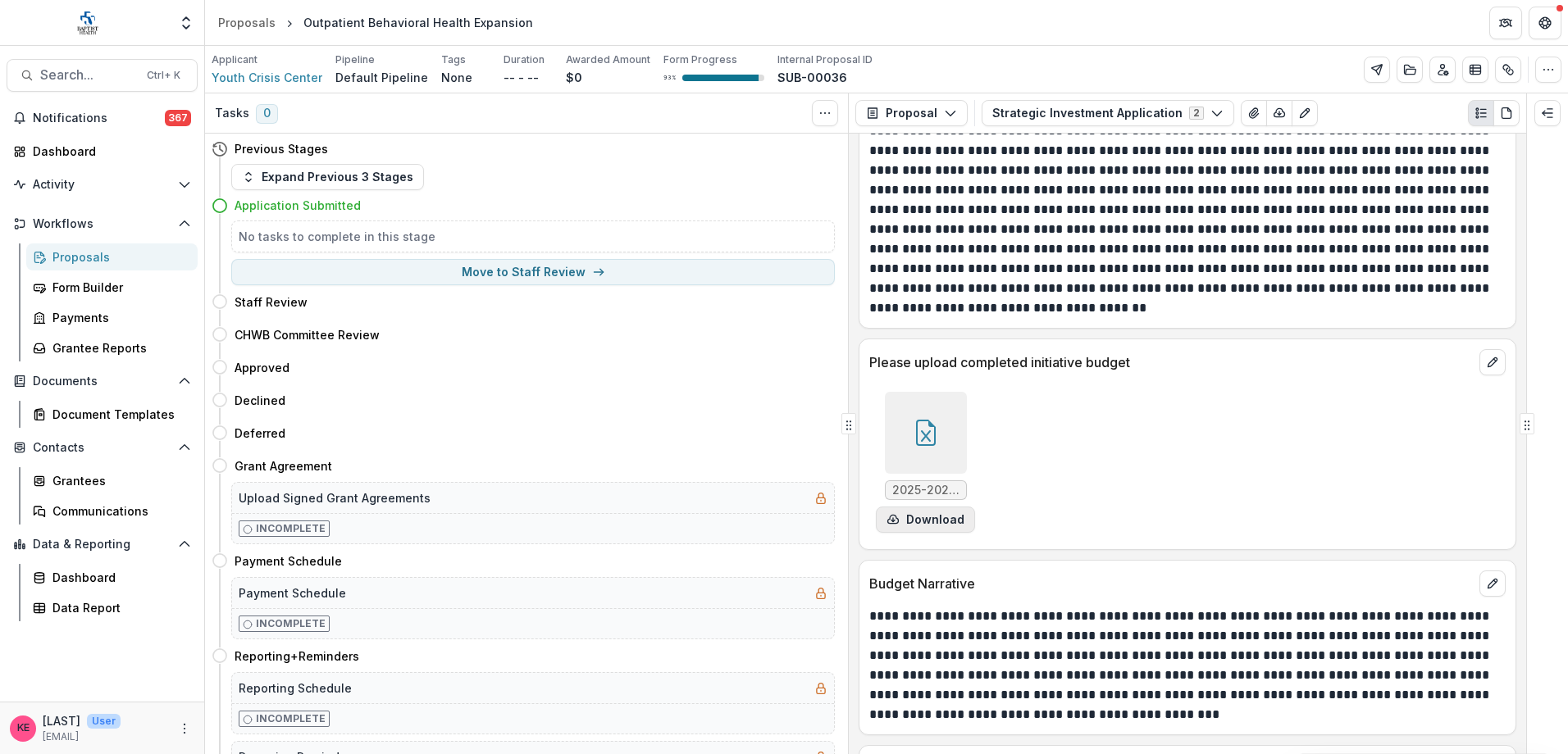 click on "Download" at bounding box center (925, 520) 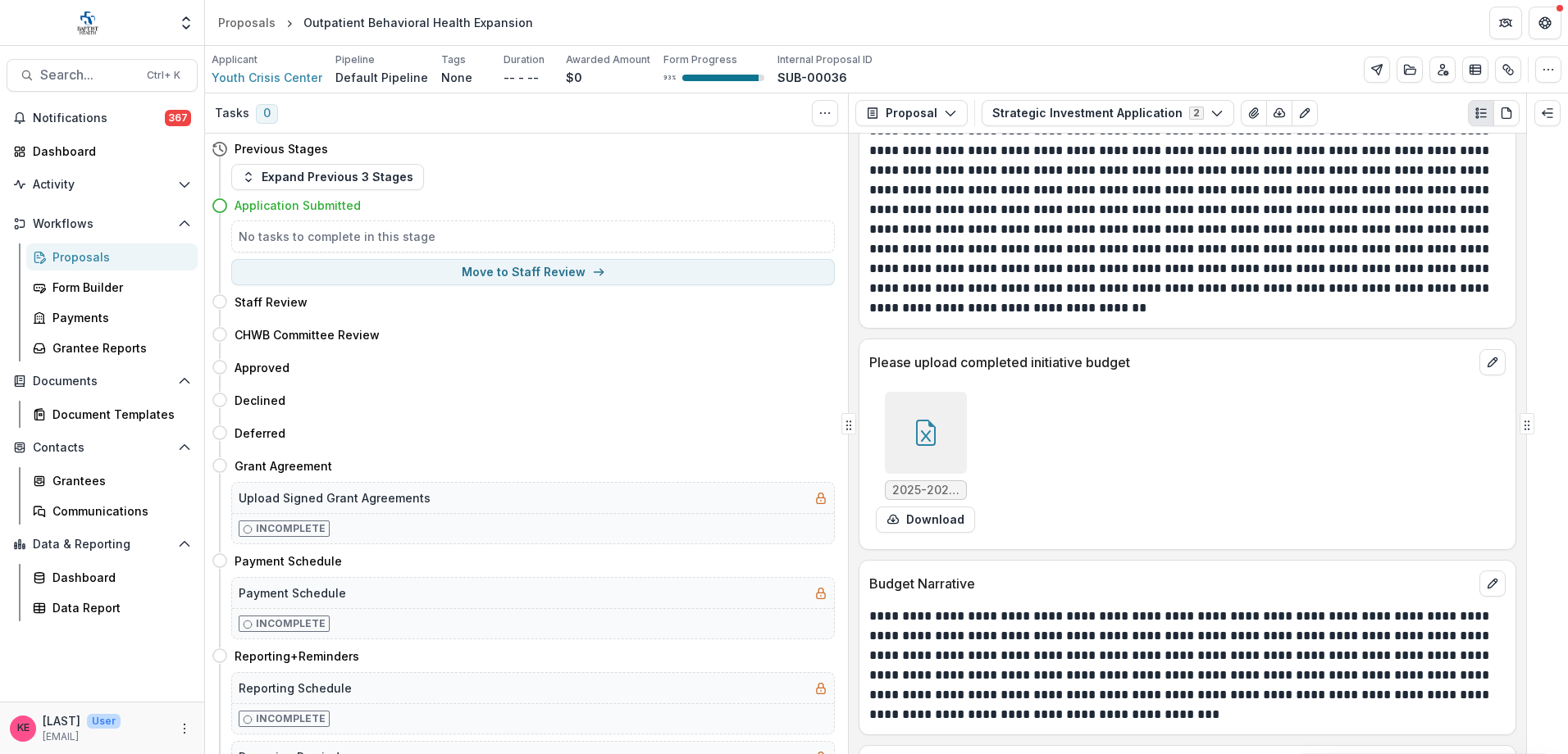 click on "**********" at bounding box center [1185, 665] 